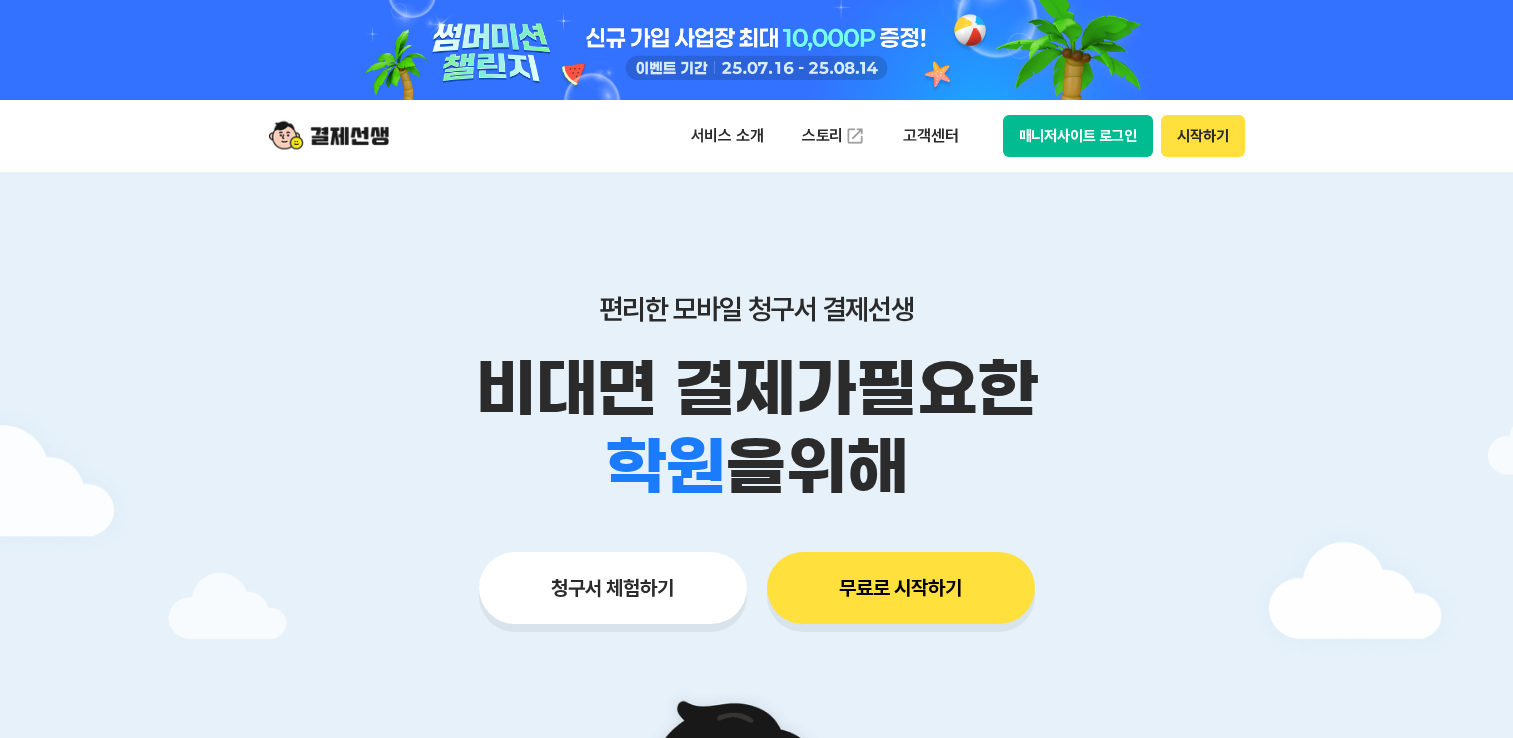 scroll, scrollTop: 0, scrollLeft: 0, axis: both 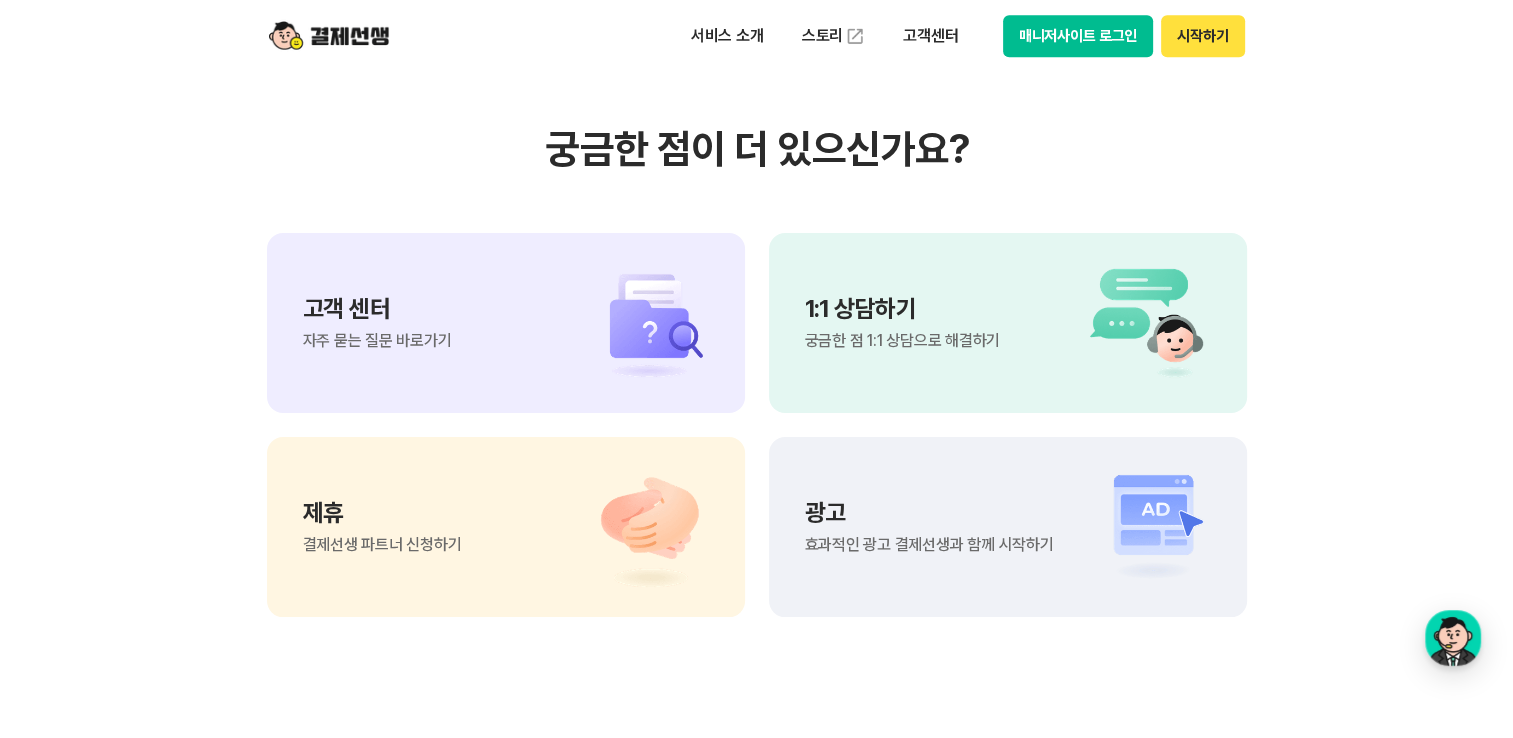 click on "1:1 상담하기 궁금한 점 1:1 상담으로 해결하기" at bounding box center (1008, 323) 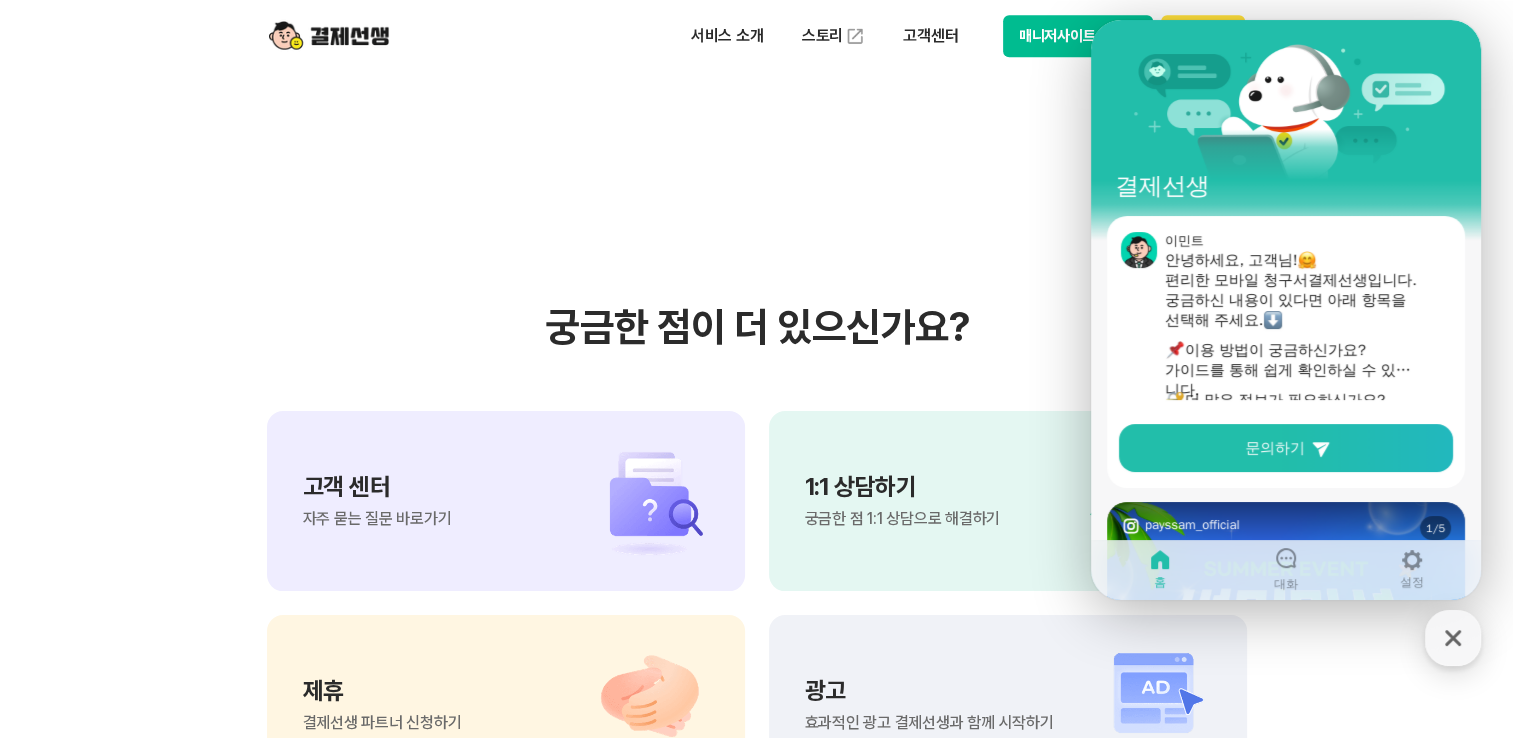 scroll, scrollTop: 16425, scrollLeft: 0, axis: vertical 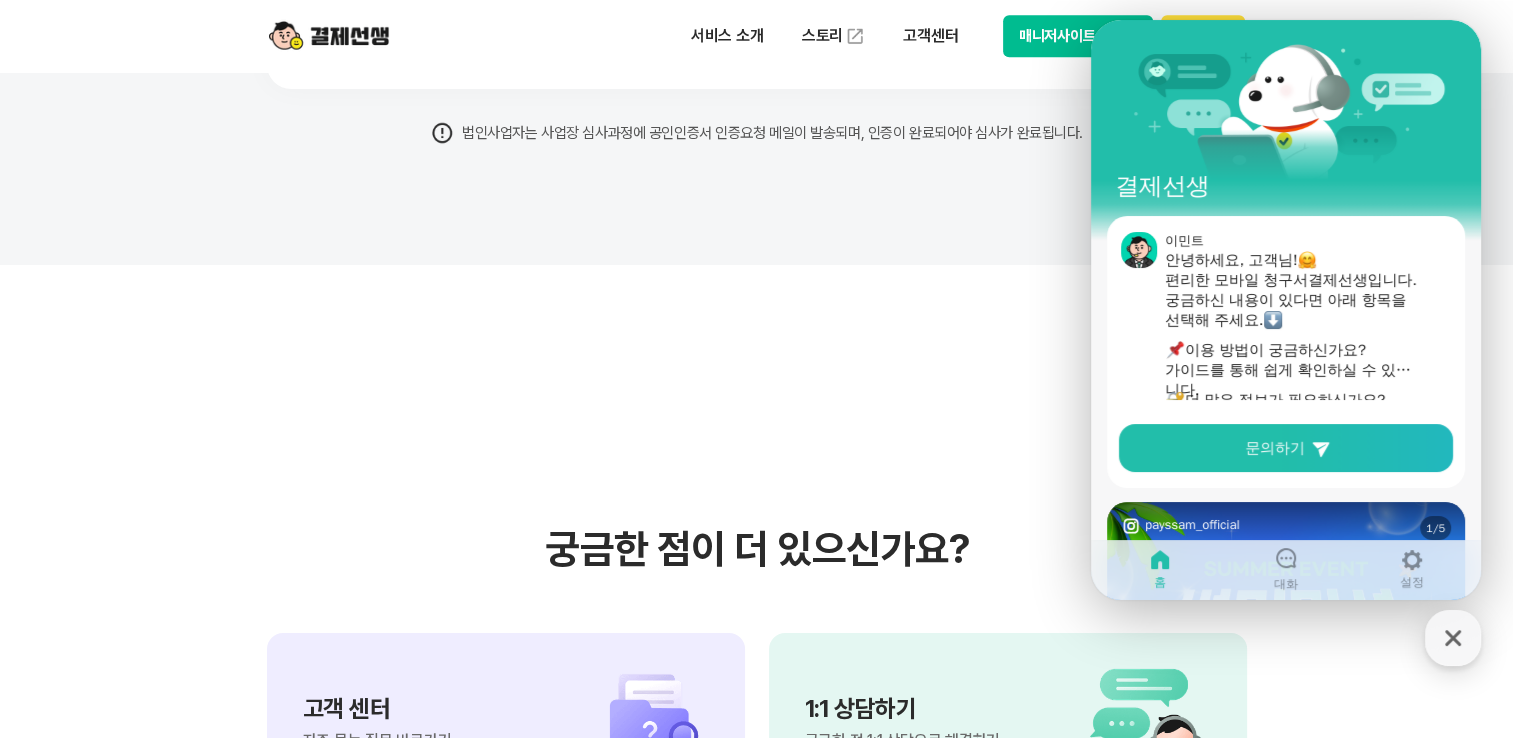 click on "궁금한 점이 더 있으신가요? 고객 센터 자주 묻는 질문 바로가기 1:1 상담하기 궁금한 점 1:1 상담으로 해결하기 제휴 결제선생 파트너 신청하기 광고 효과적인 광고 결제선생과 함께 시작하기" at bounding box center [756, 771] 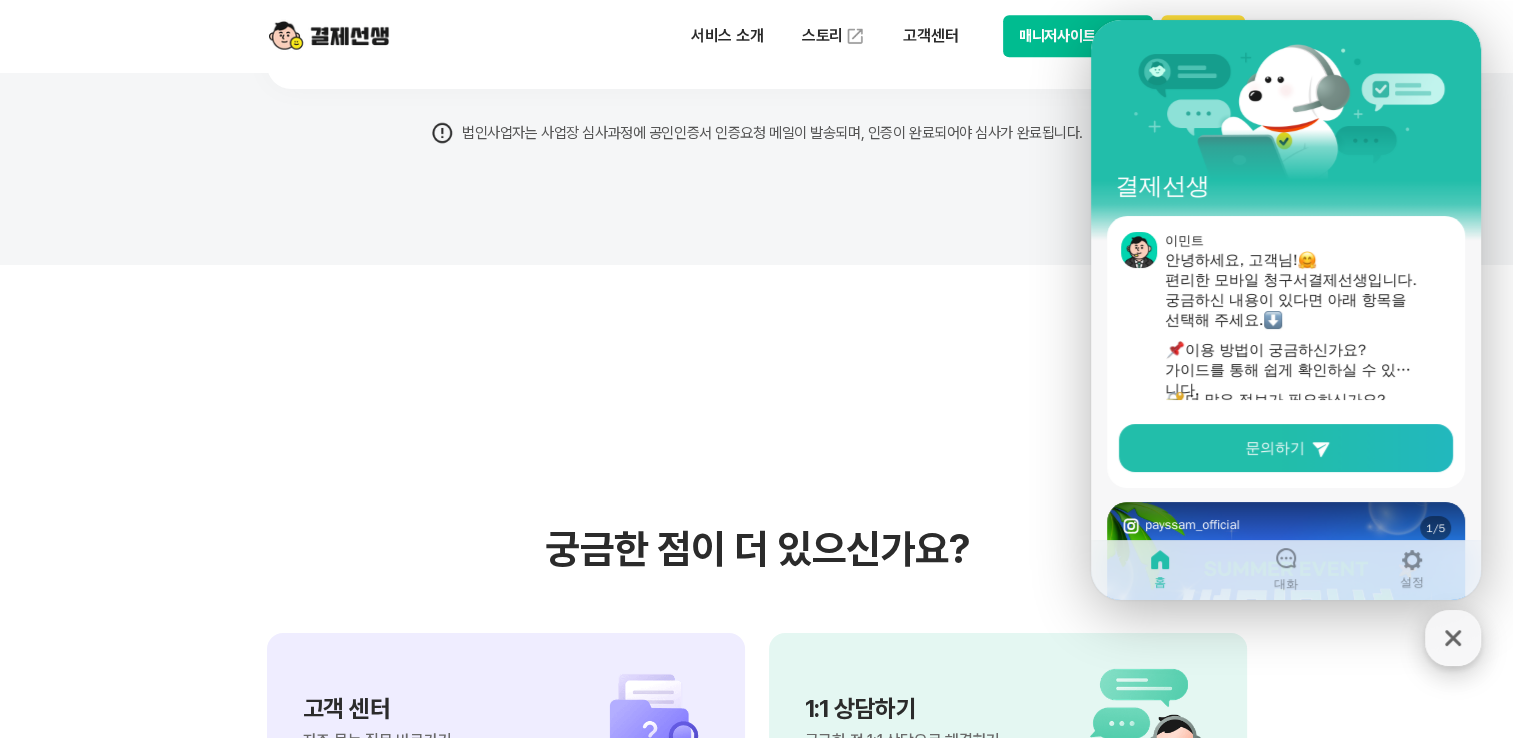 click 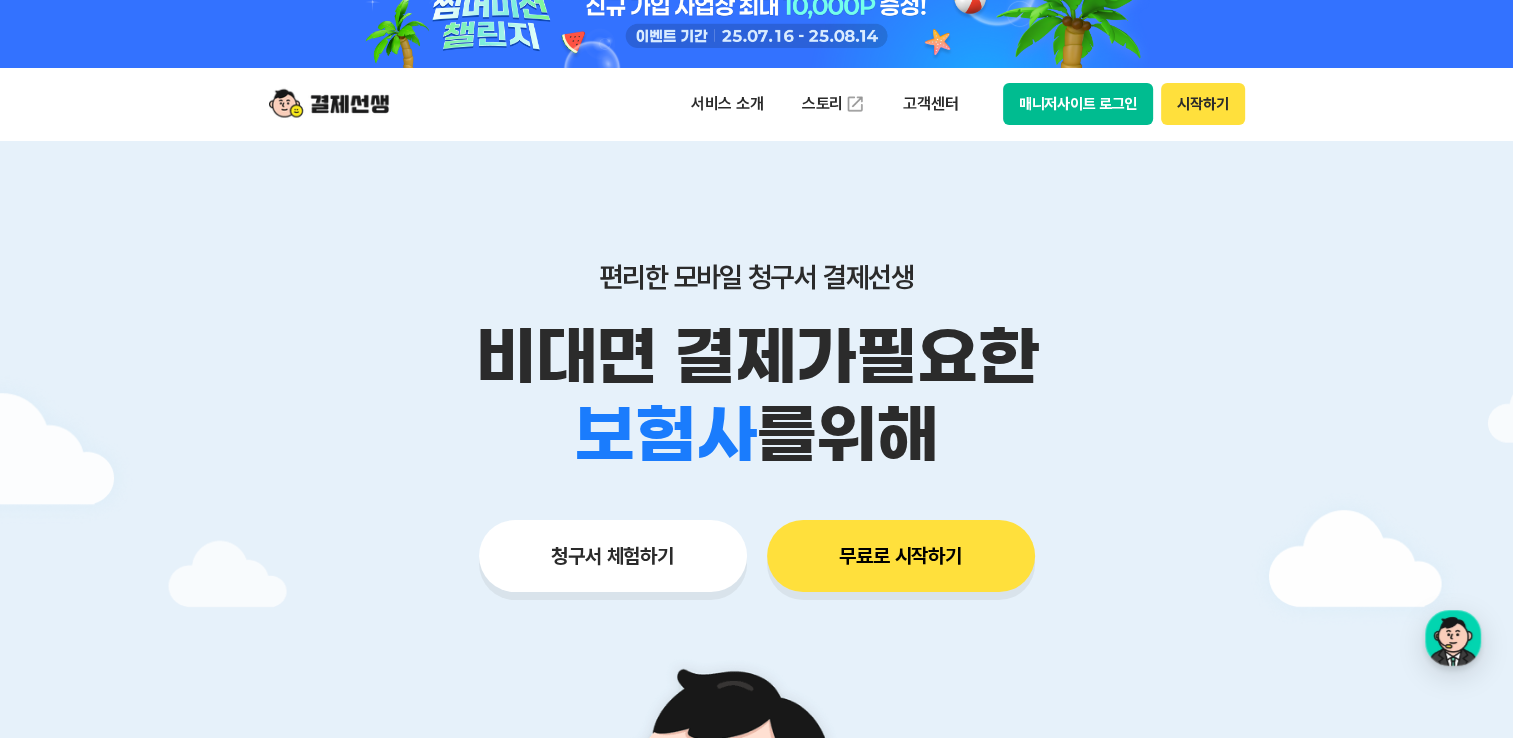 scroll, scrollTop: 0, scrollLeft: 0, axis: both 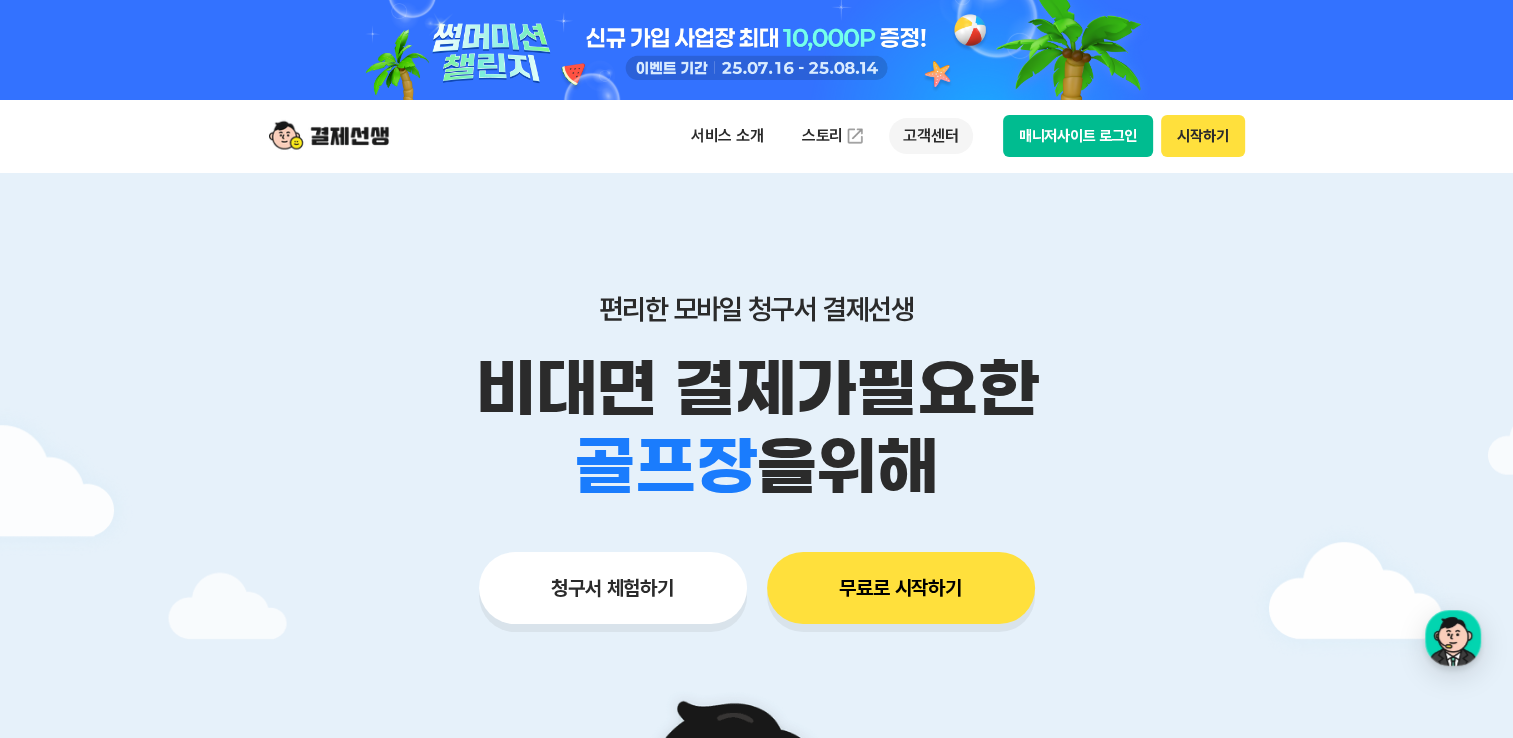 click on "고객센터" at bounding box center [930, 136] 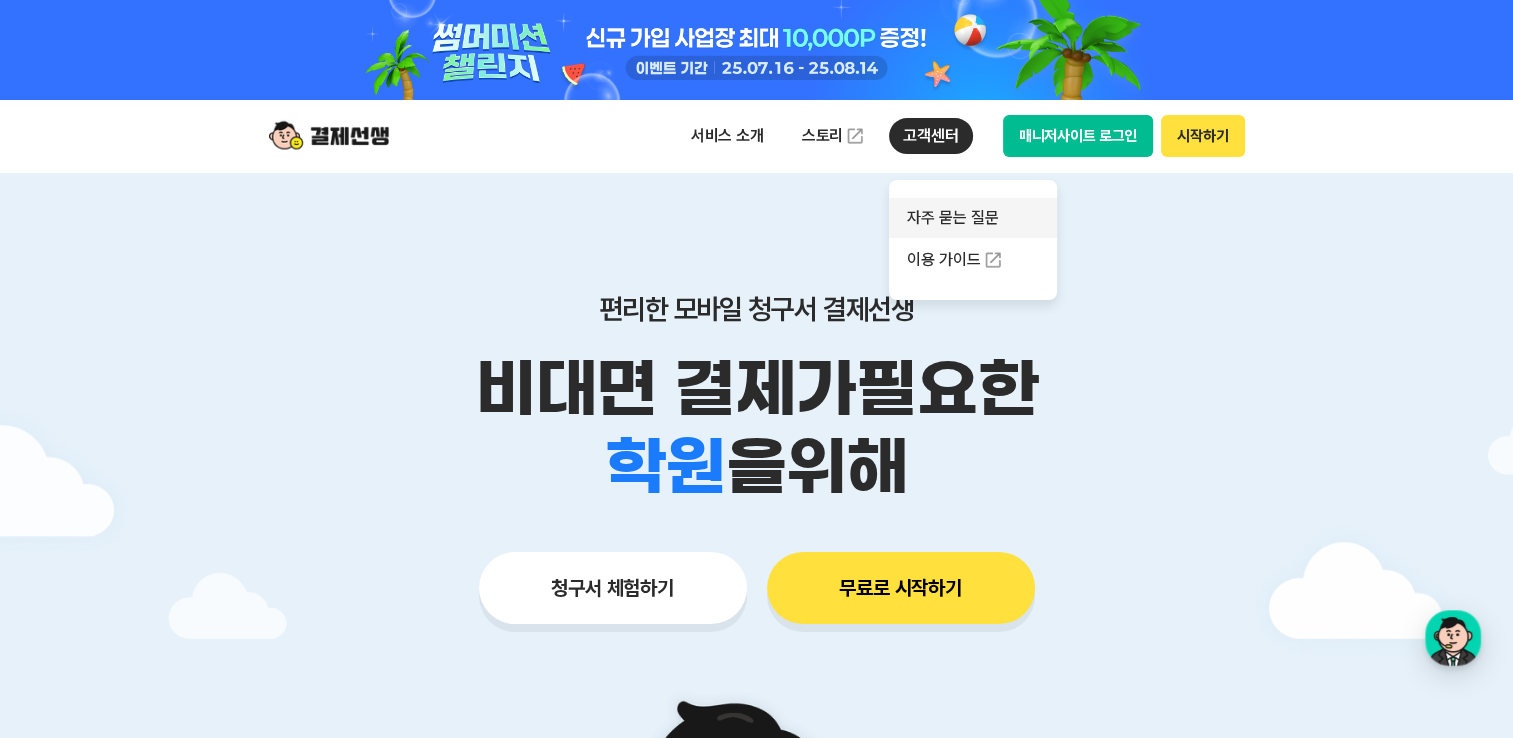 click on "자주 묻는 질문" at bounding box center (973, 218) 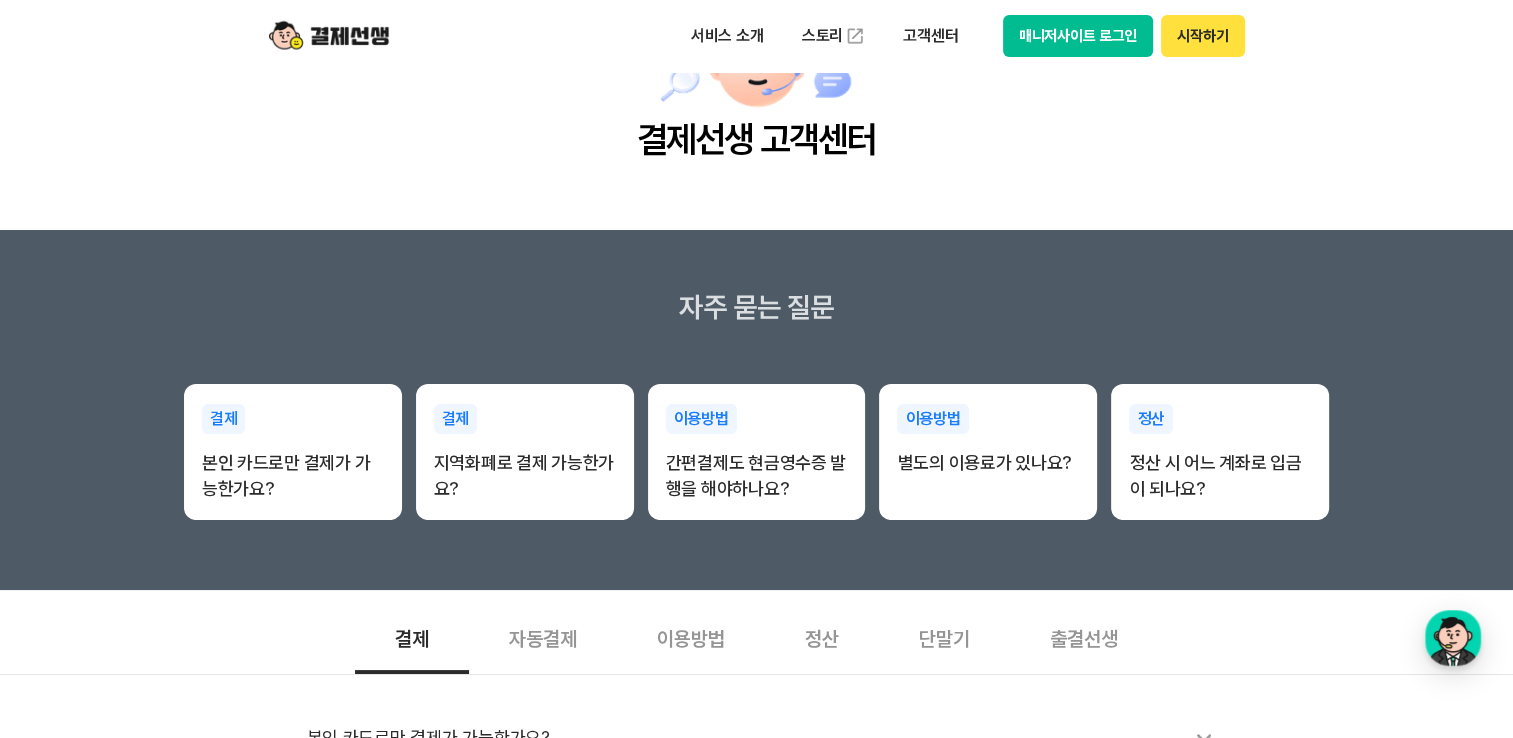 scroll, scrollTop: 400, scrollLeft: 0, axis: vertical 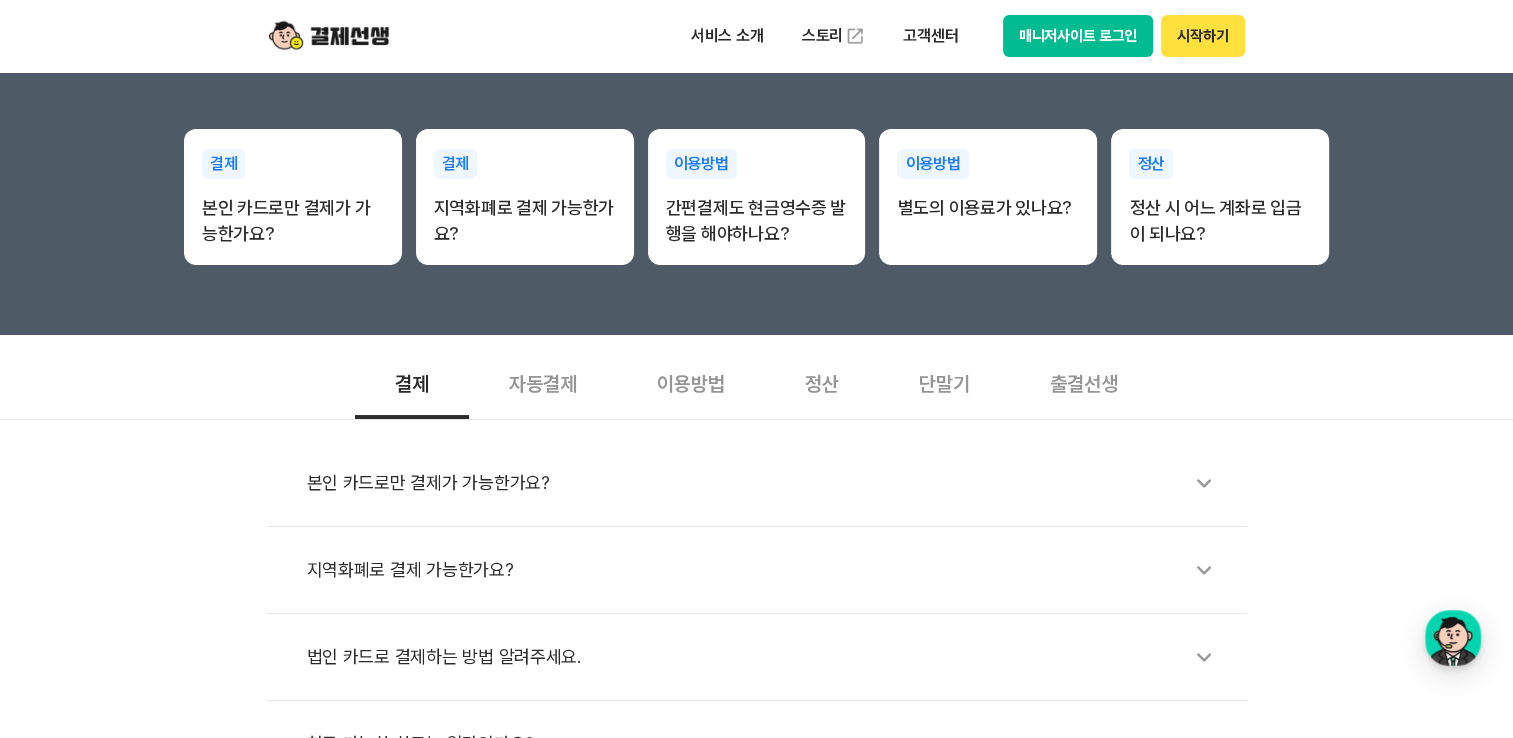 click on "본인 카드로만 결제가 가능한가요?" at bounding box center [767, 483] 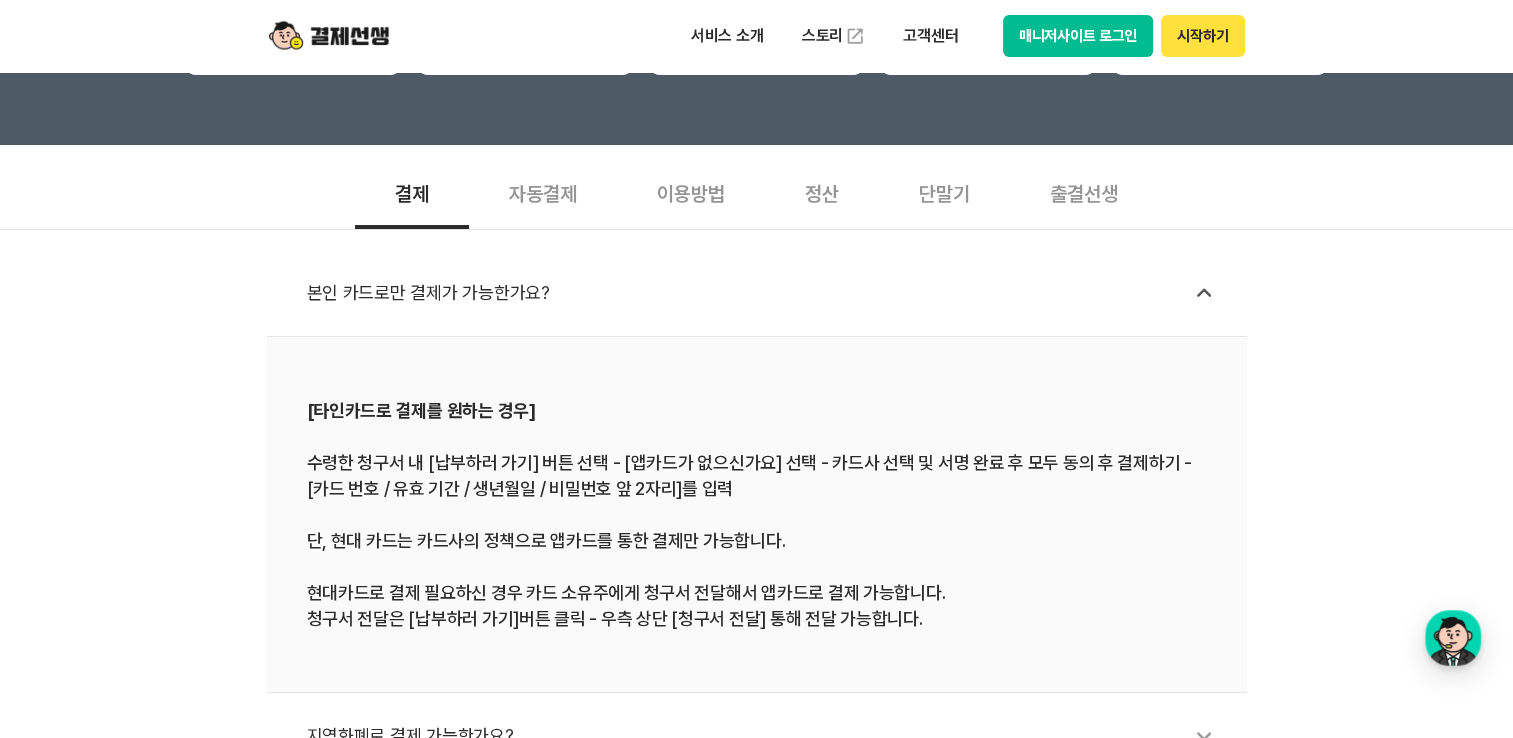scroll, scrollTop: 600, scrollLeft: 0, axis: vertical 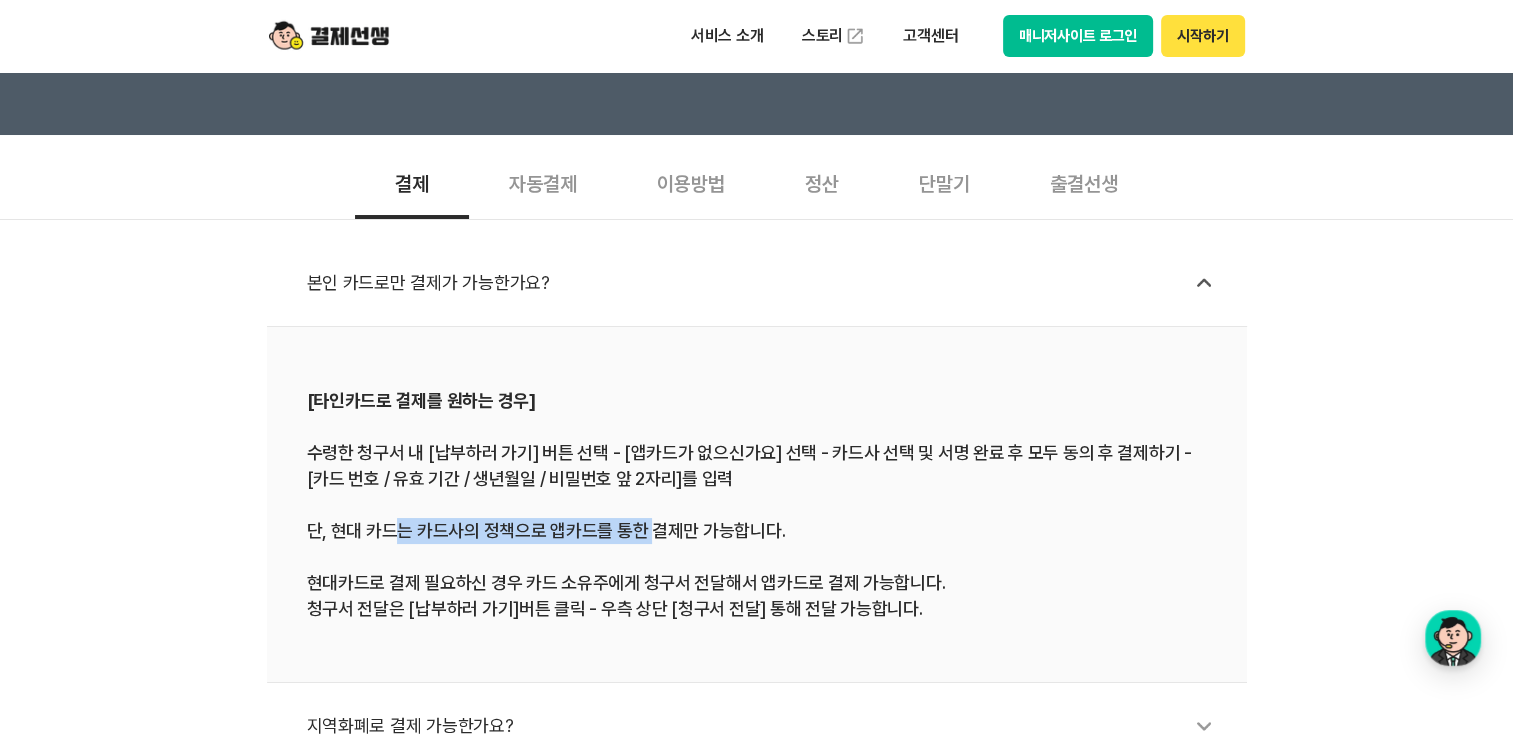 drag, startPoint x: 393, startPoint y: 538, endPoint x: 652, endPoint y: 539, distance: 259.00192 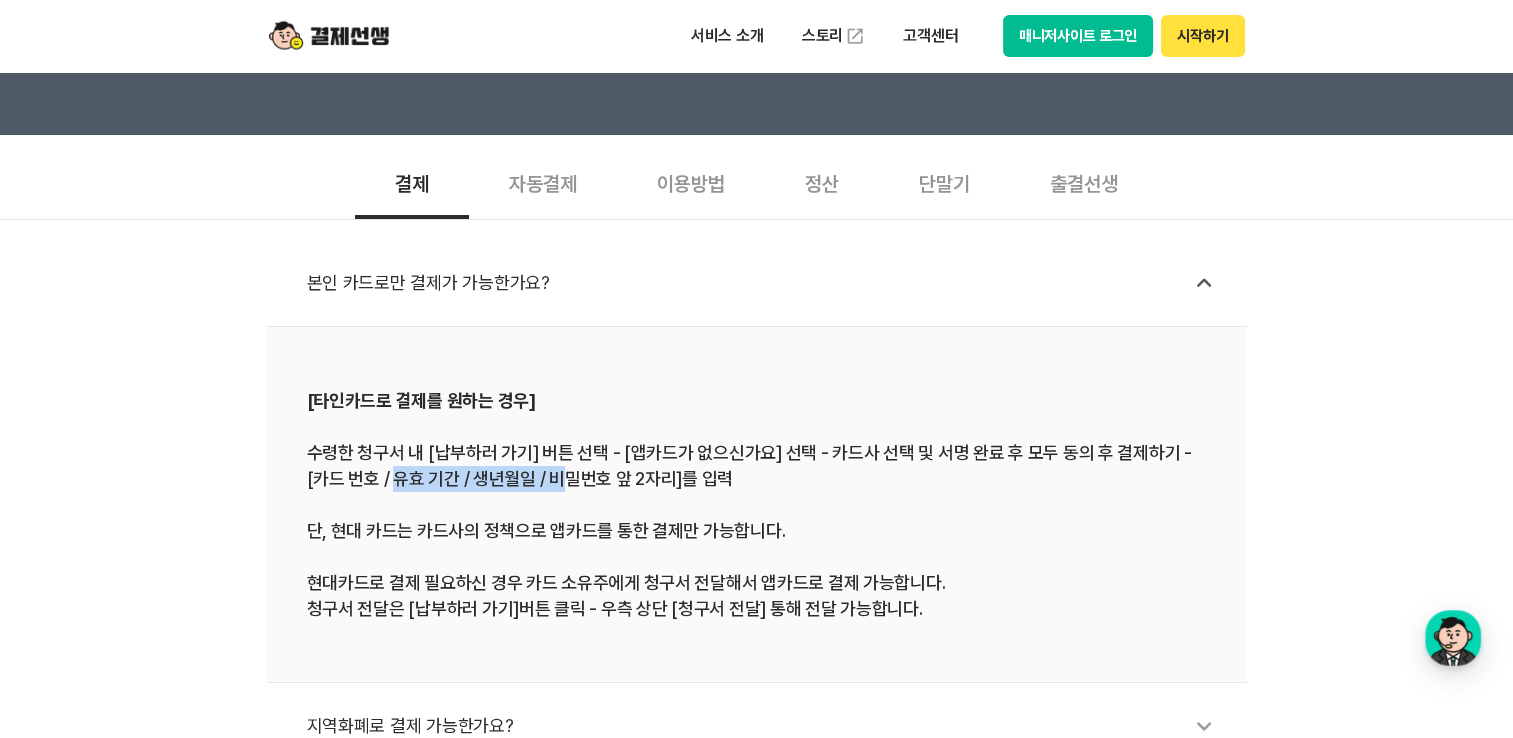 drag, startPoint x: 391, startPoint y: 486, endPoint x: 561, endPoint y: 489, distance: 170.02647 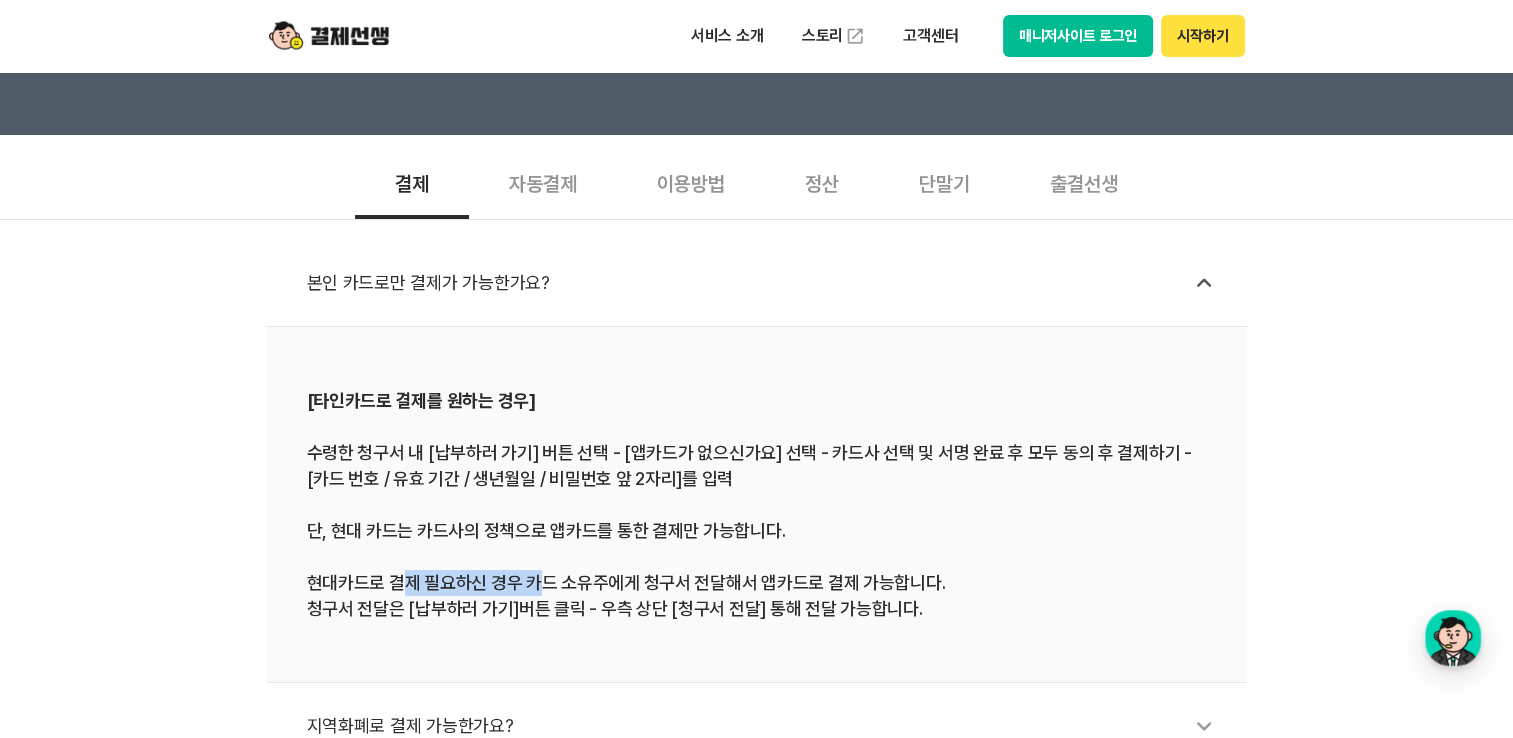 drag, startPoint x: 396, startPoint y: 580, endPoint x: 543, endPoint y: 580, distance: 147 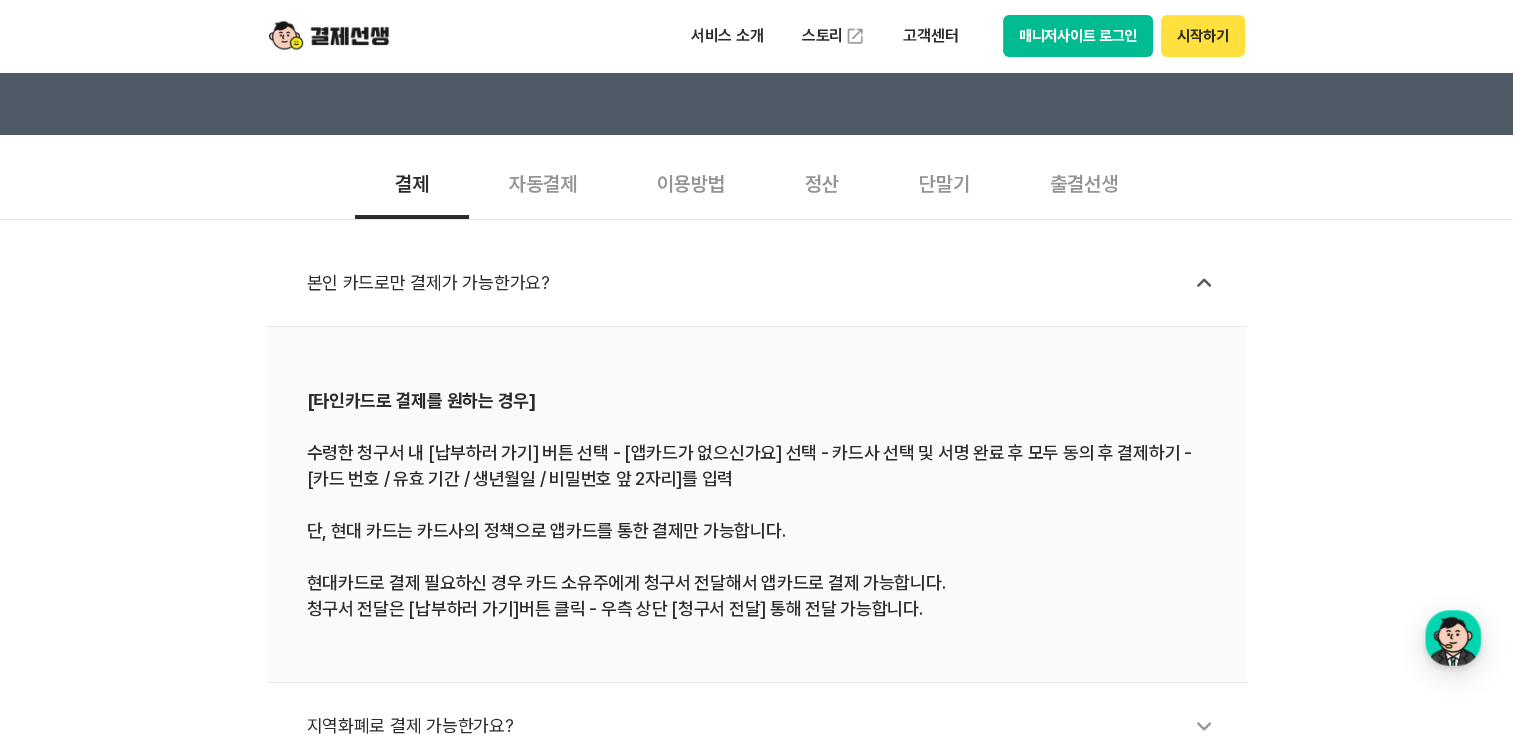 drag, startPoint x: 543, startPoint y: 580, endPoint x: 469, endPoint y: 461, distance: 140.13208 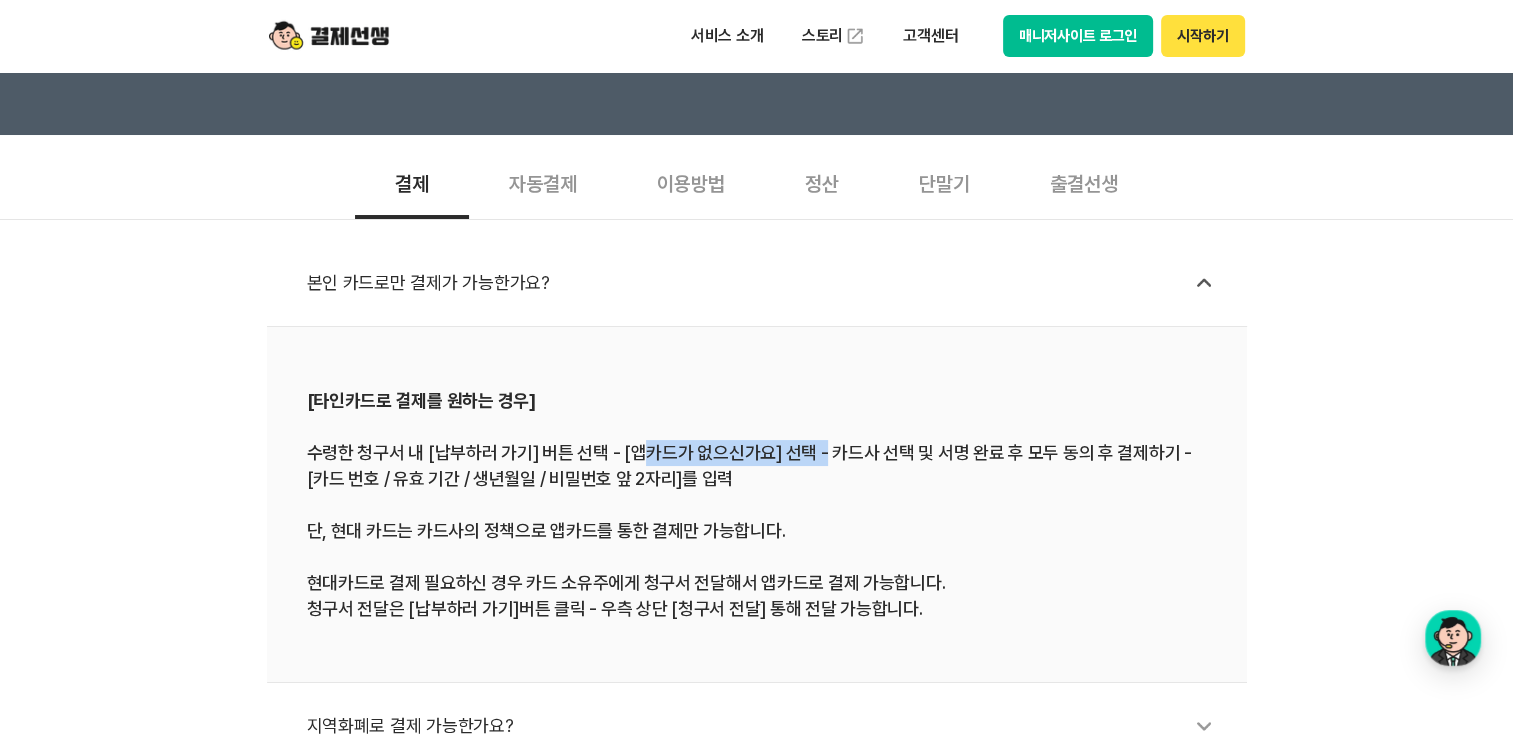 drag, startPoint x: 642, startPoint y: 451, endPoint x: 816, endPoint y: 459, distance: 174.1838 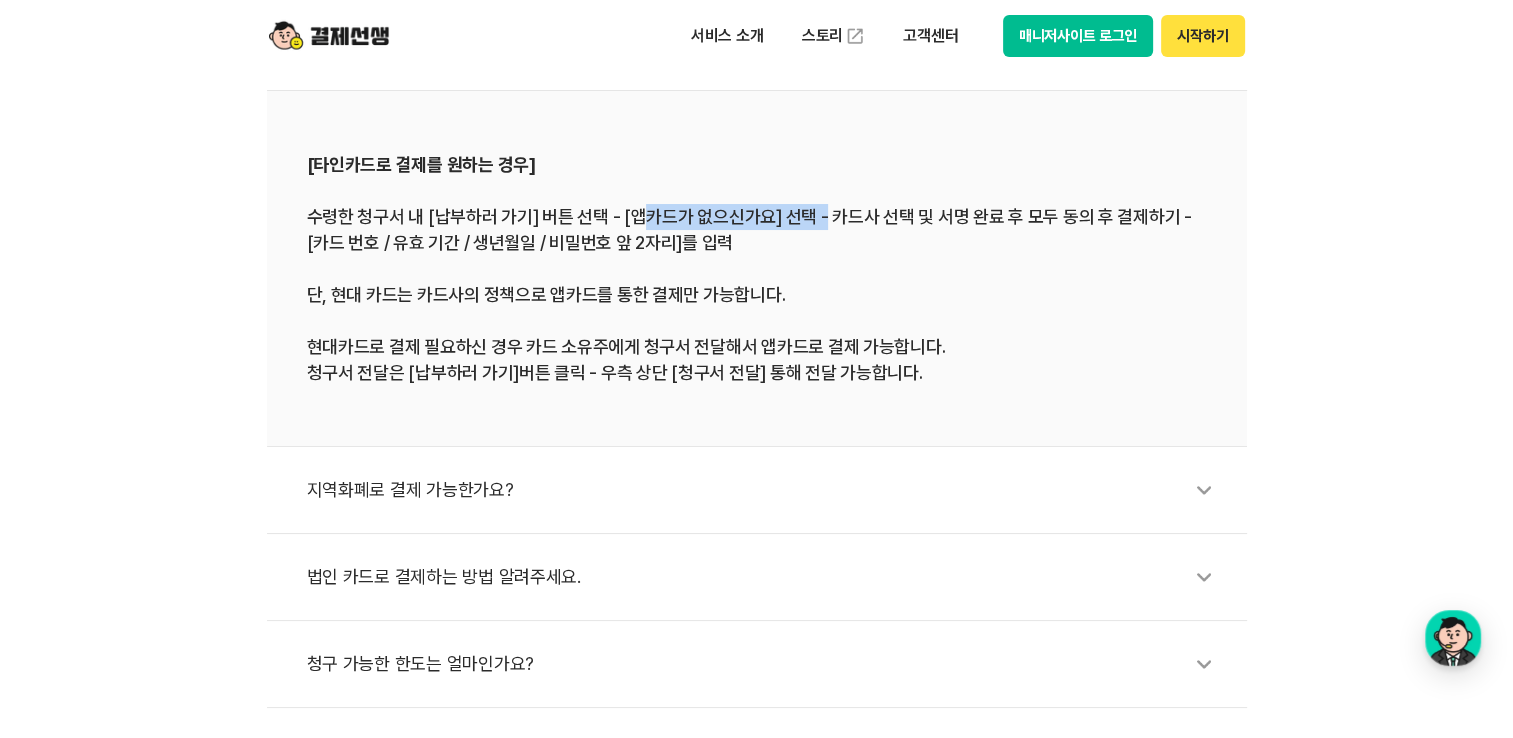 scroll, scrollTop: 900, scrollLeft: 0, axis: vertical 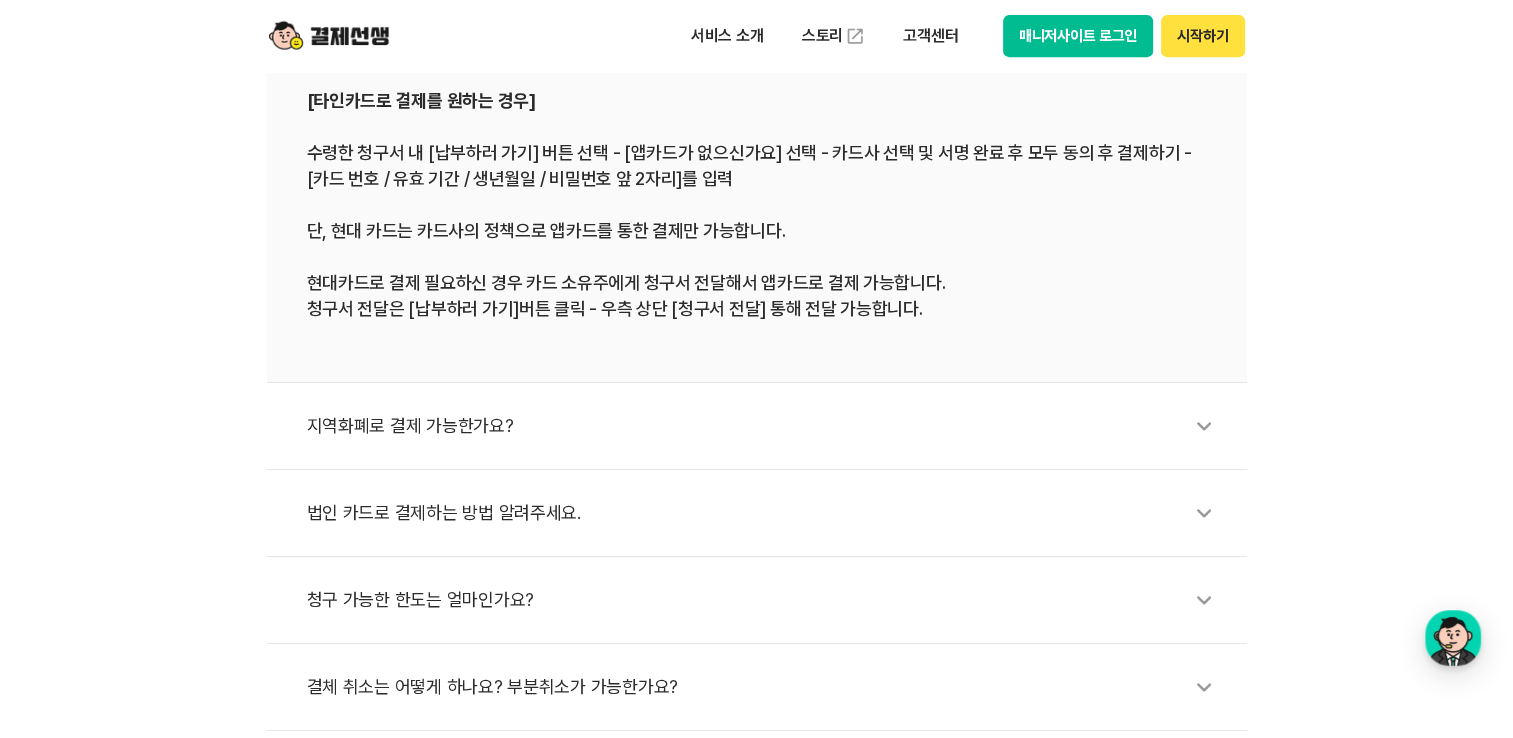 click on "본인 카드로만 결제가 가능한가요? [타인카드로 결제를 원하는 경우] 수령한 청구서 내 [납부하러 가기] 버튼 선택 - [앱카드가 없으신가요] 선택 - 카드사 선택 및 서명 완료 후 모두 동의 후 결제하기 - [카드 번호 / 유효 기간 / 생년월일 / 비밀번호 앞 2자리]를 입력 단, 현대 카드는 카드사의 정책으로 앱카드를 통한 결제만 가능합니다. 현대카드로 결제 필요하신 경우 카드 소유주에게 청구서 전달해서 앱카드로 결제 가능합니다. 청구서 전달은 [납부하러 가기]버튼 클릭 - 우측 상단 [청구서 전달] 통해 전달 가능합니다." at bounding box center [757, 204] 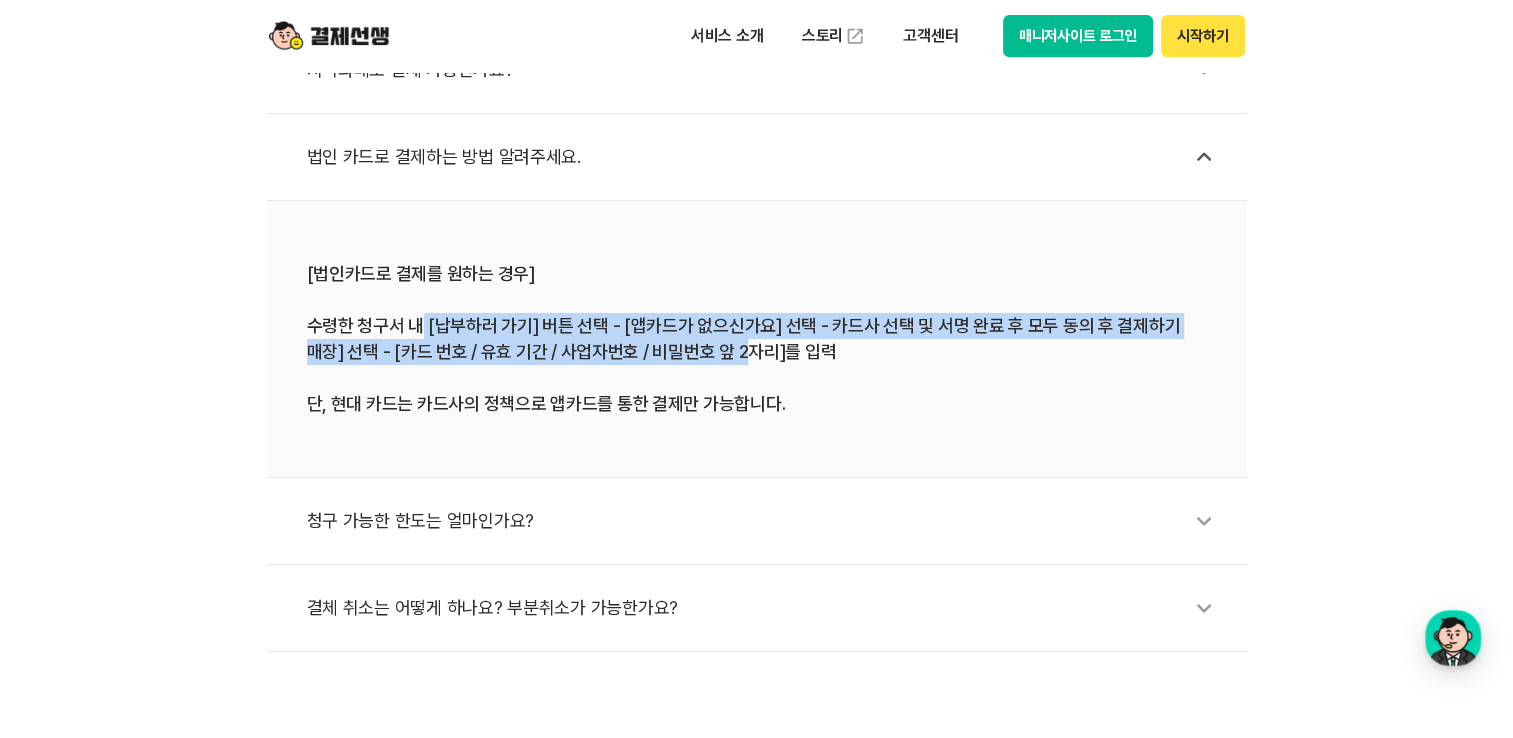 drag, startPoint x: 418, startPoint y: 328, endPoint x: 833, endPoint y: 347, distance: 415.43472 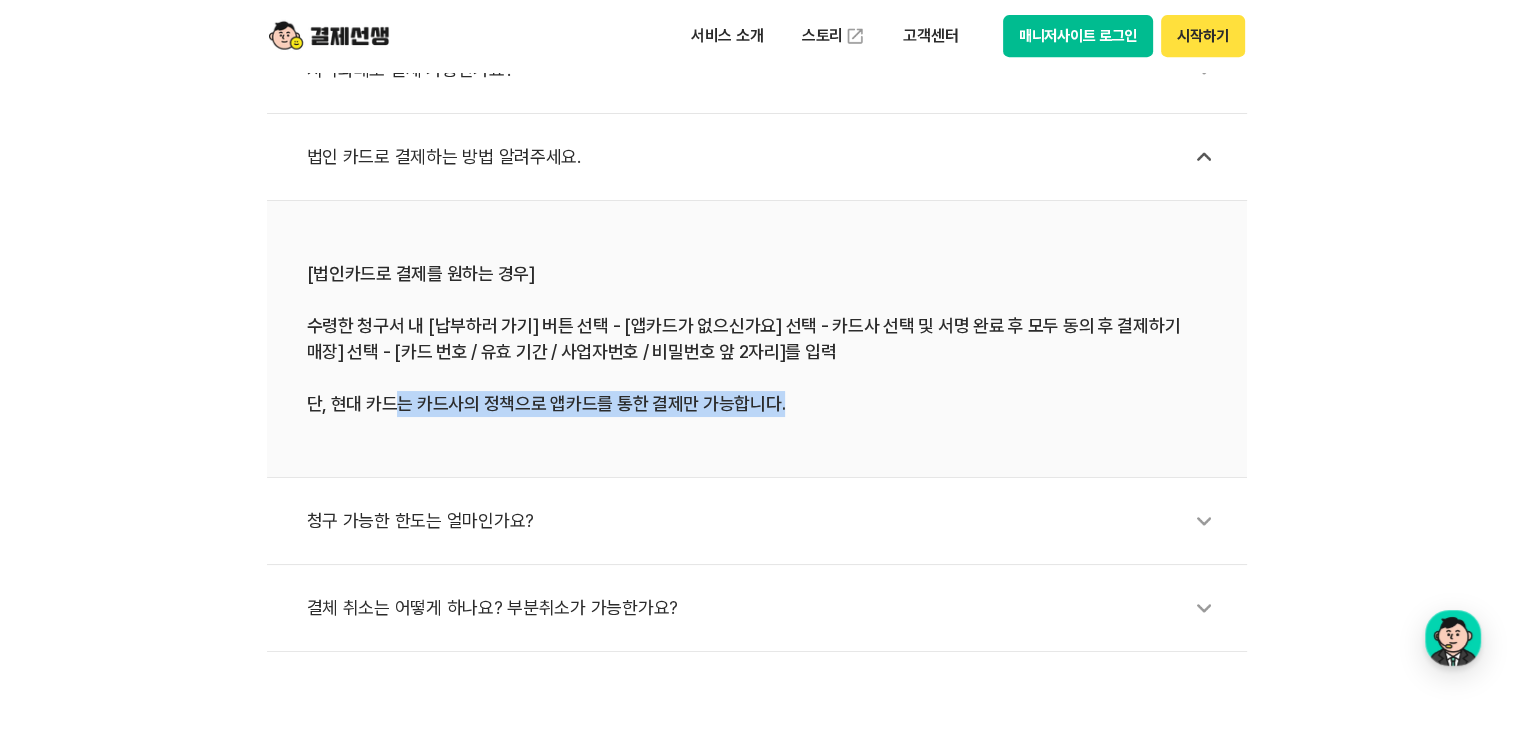 drag, startPoint x: 397, startPoint y: 407, endPoint x: 786, endPoint y: 406, distance: 389.00128 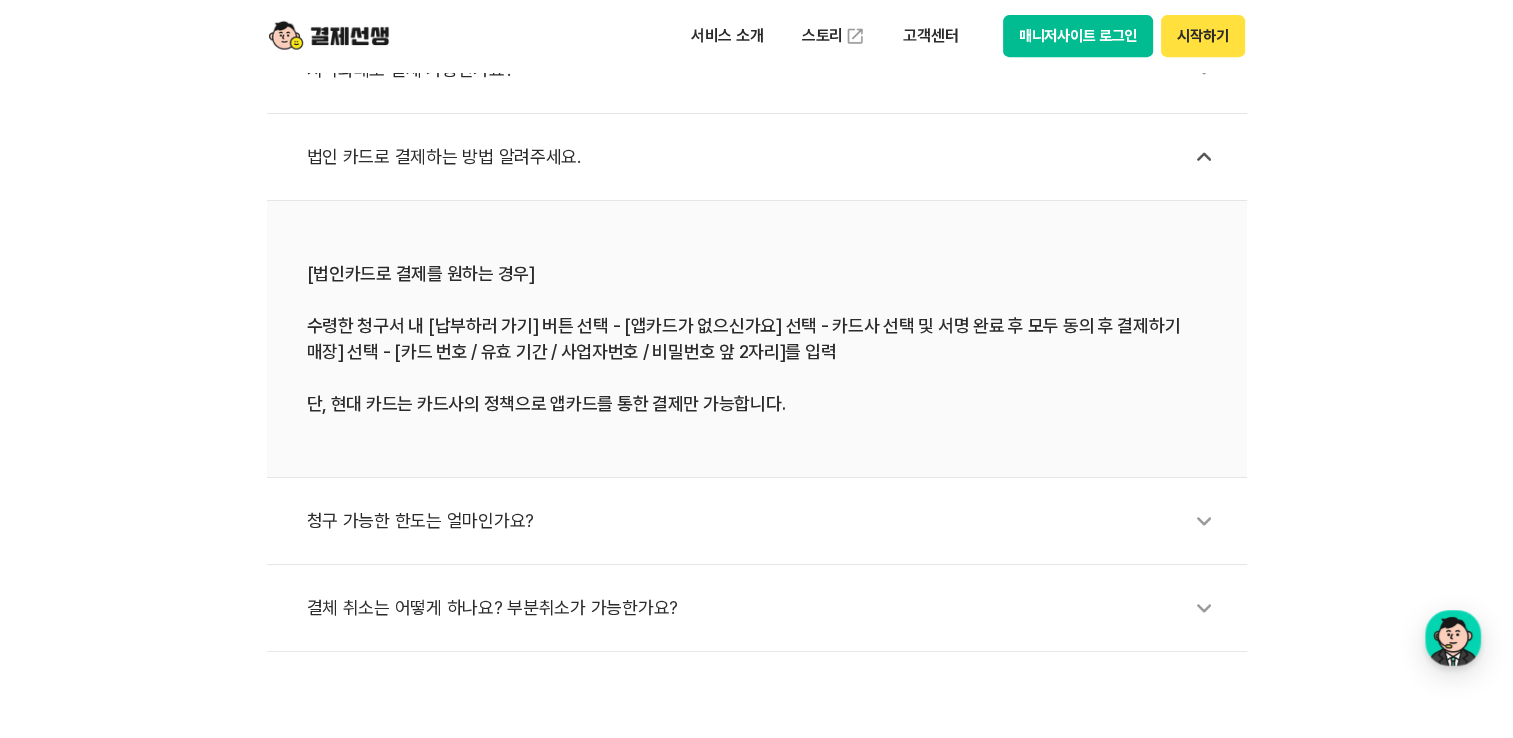 drag, startPoint x: 786, startPoint y: 406, endPoint x: 578, endPoint y: 322, distance: 224.3212 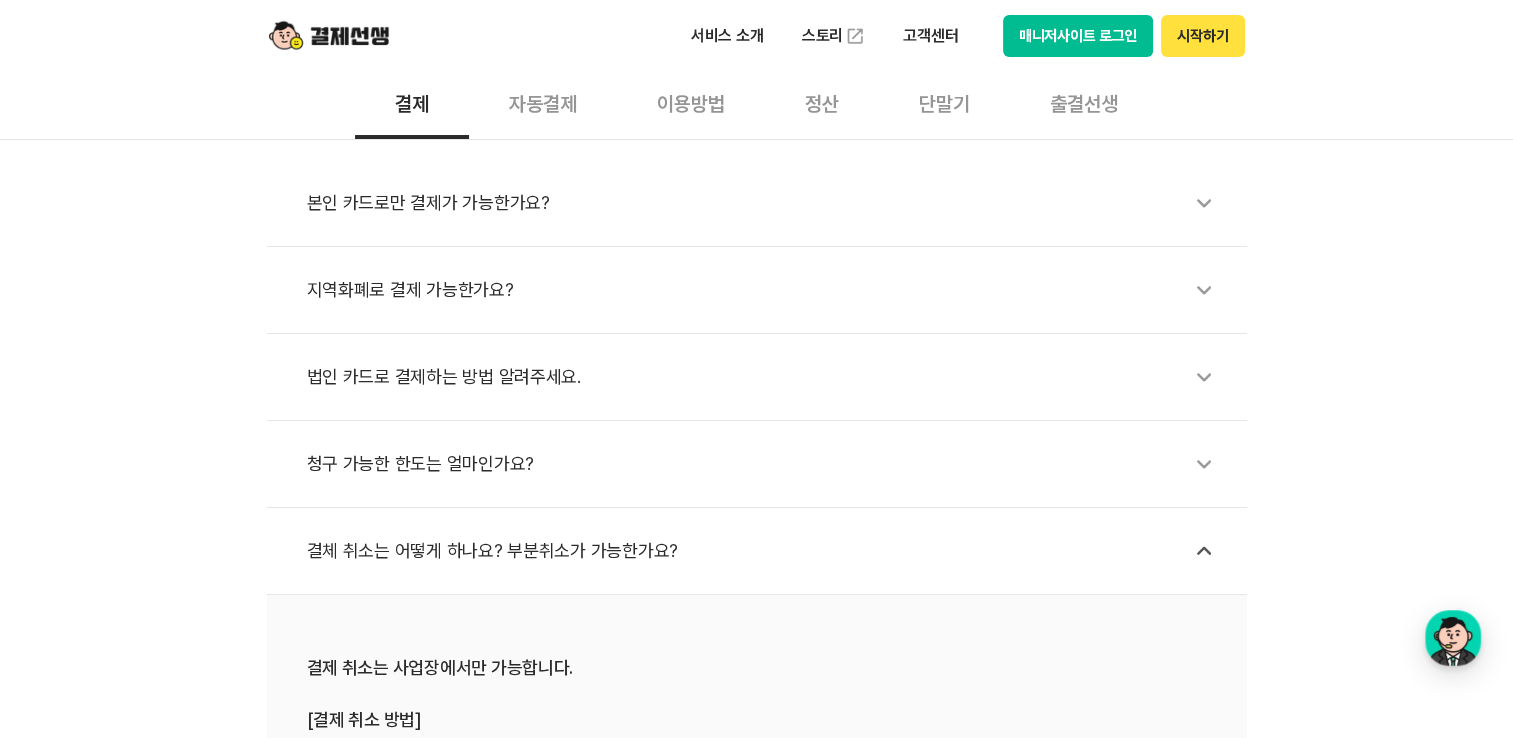 scroll, scrollTop: 800, scrollLeft: 0, axis: vertical 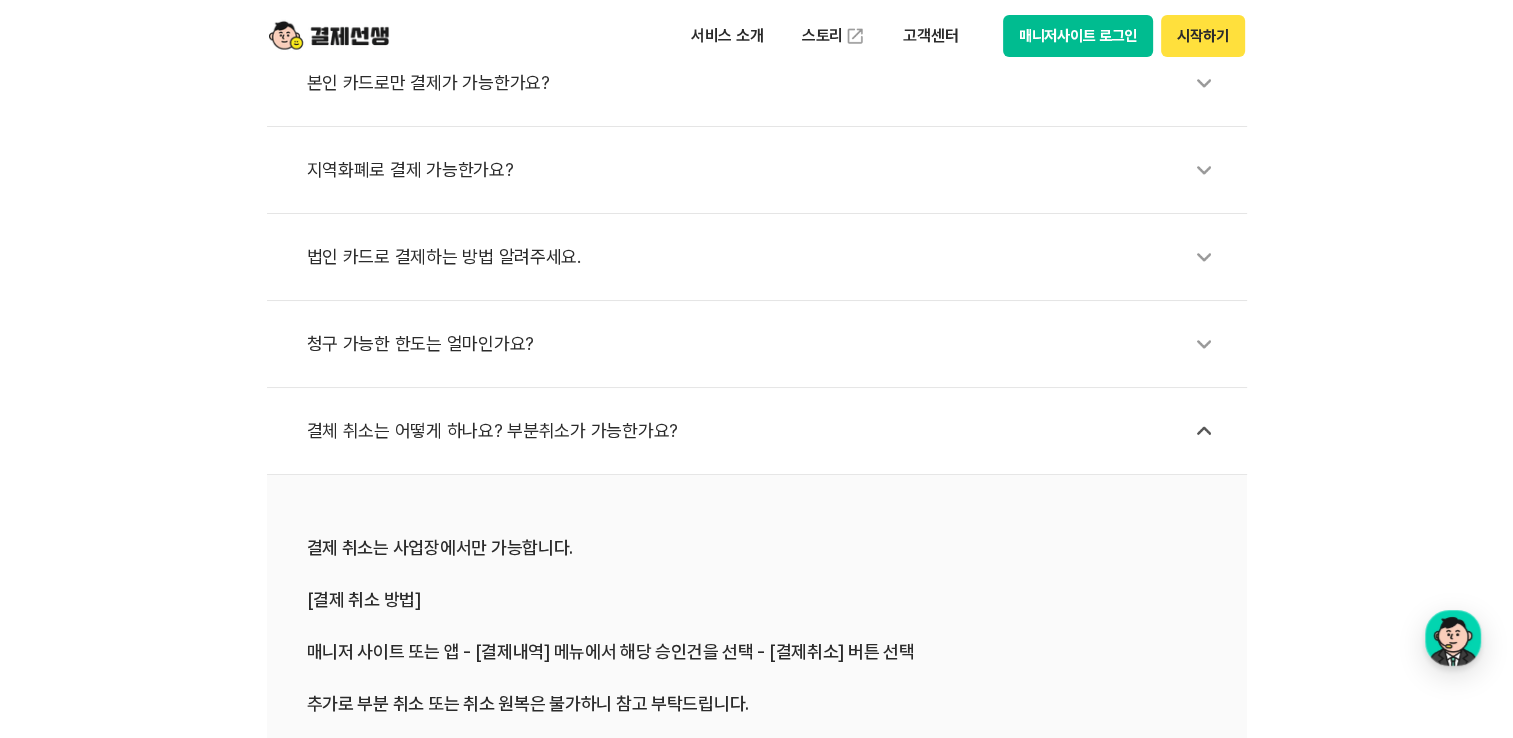 click on "본인 카드로만 결제가 가능한가요?" at bounding box center (767, 83) 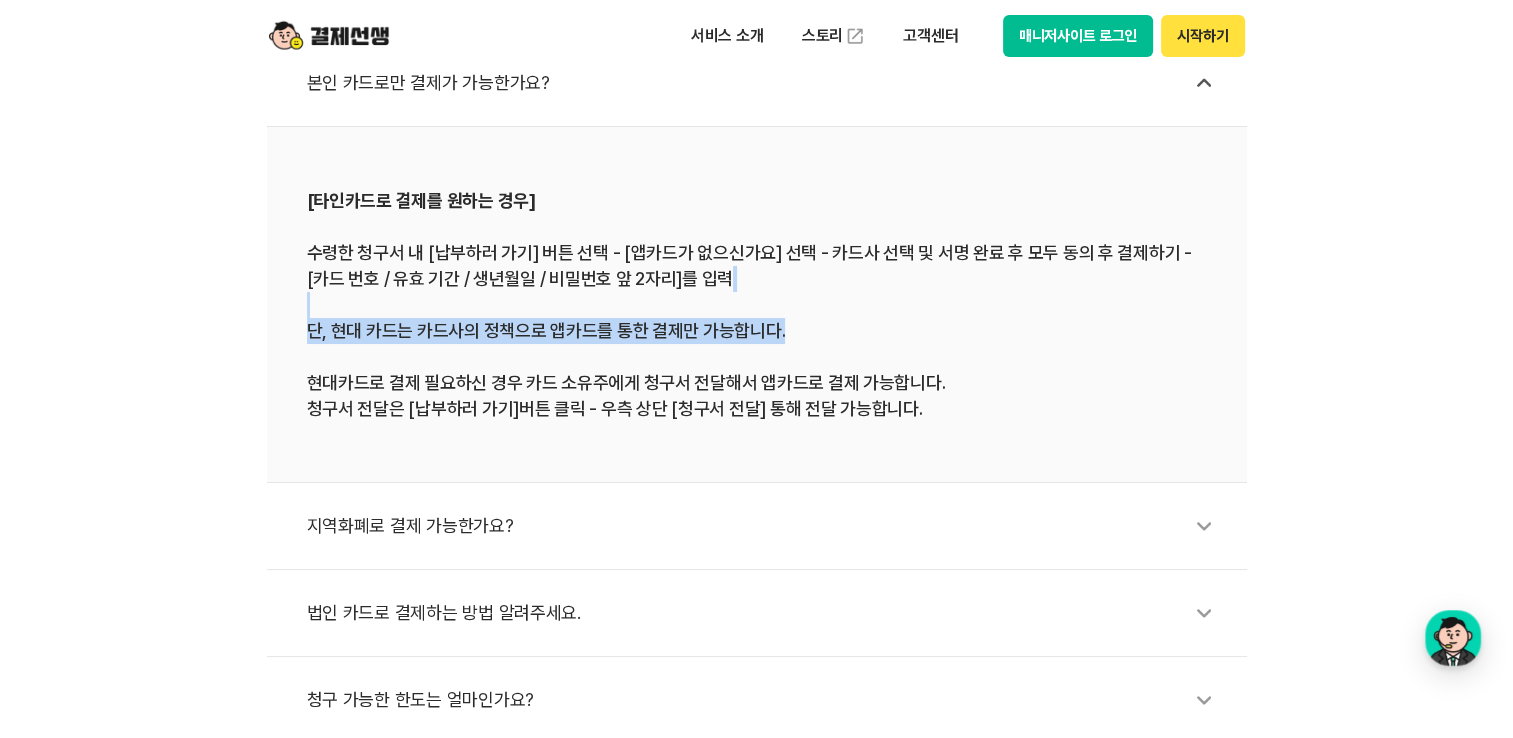 drag, startPoint x: 802, startPoint y: 326, endPoint x: 639, endPoint y: 309, distance: 163.88411 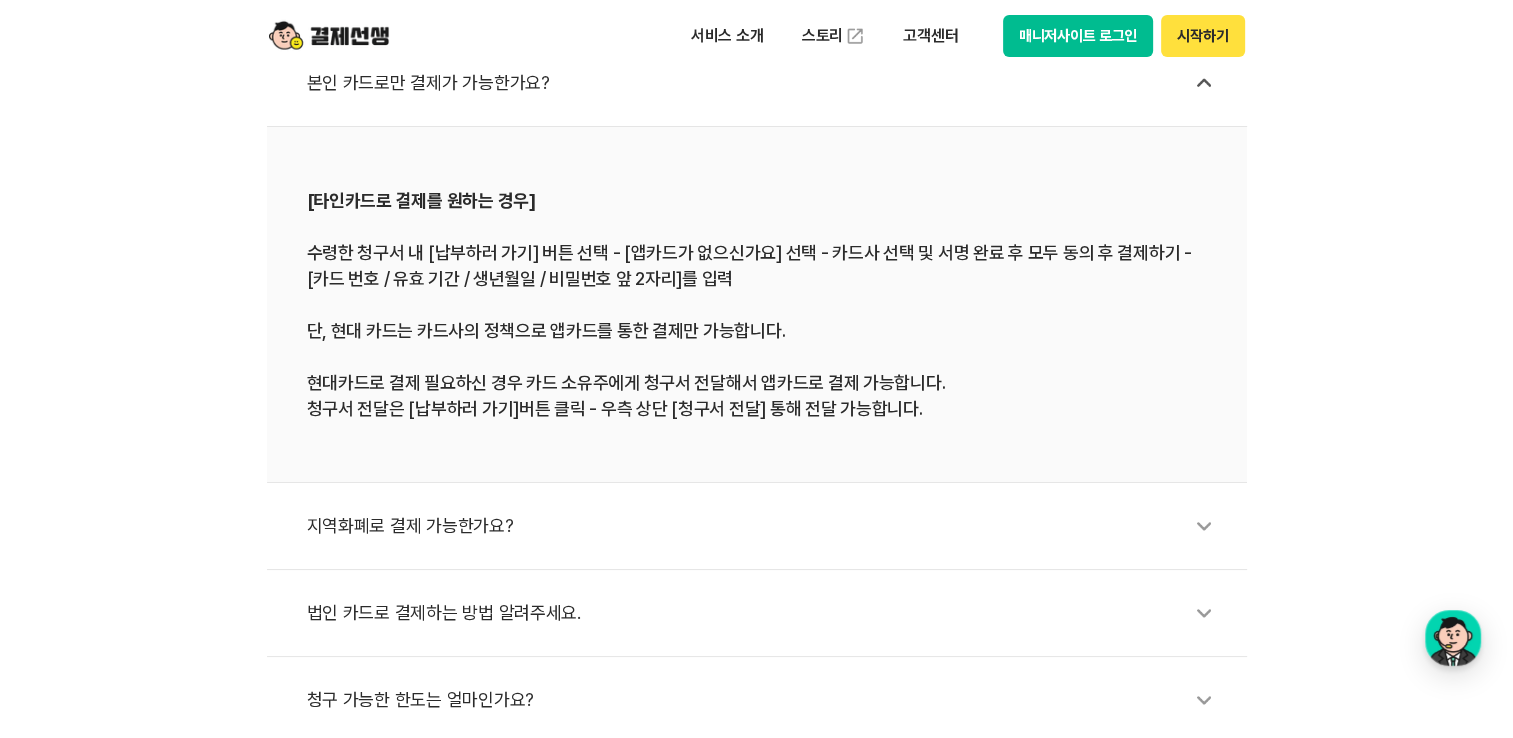 drag, startPoint x: 639, startPoint y: 309, endPoint x: 504, endPoint y: 268, distance: 141.08862 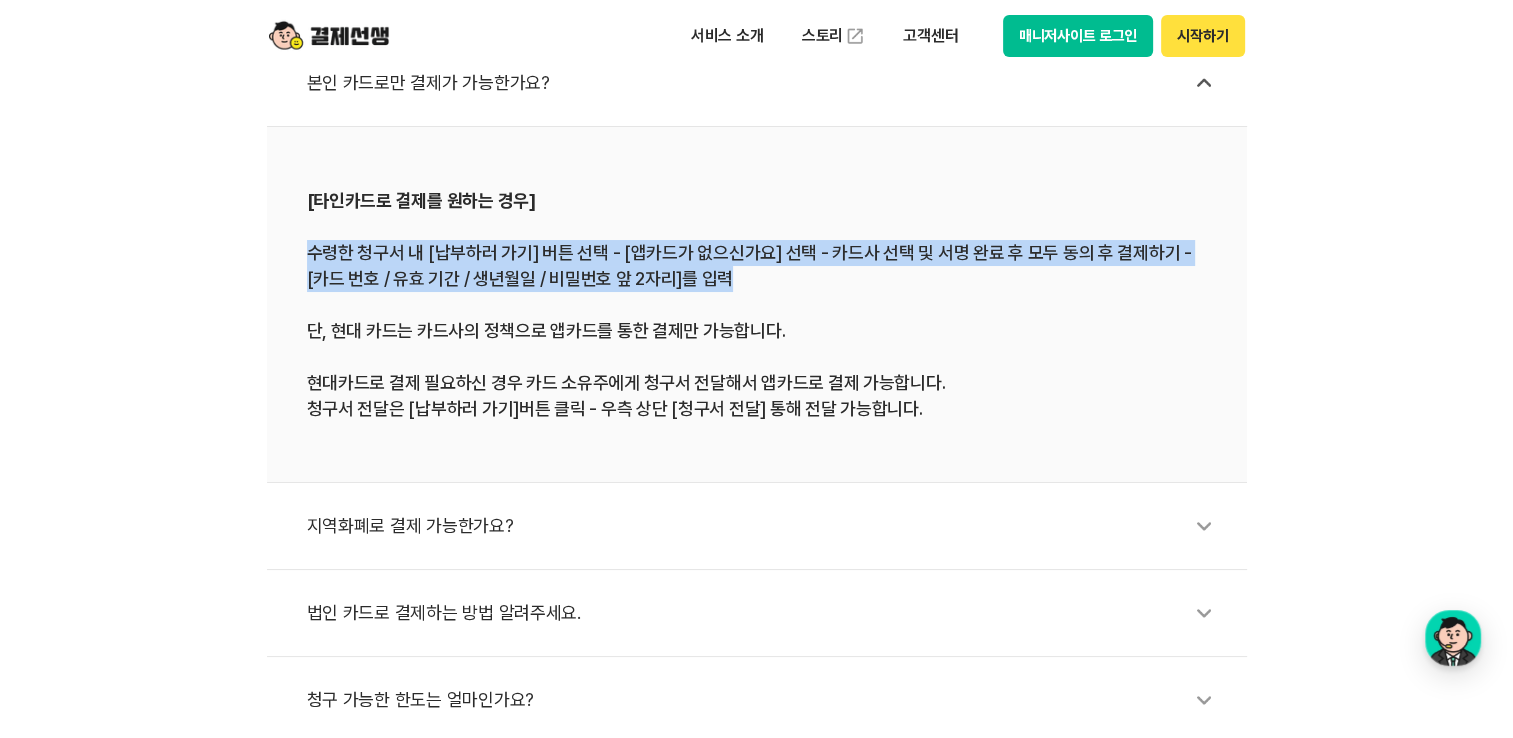 drag, startPoint x: 744, startPoint y: 281, endPoint x: 304, endPoint y: 262, distance: 440.41003 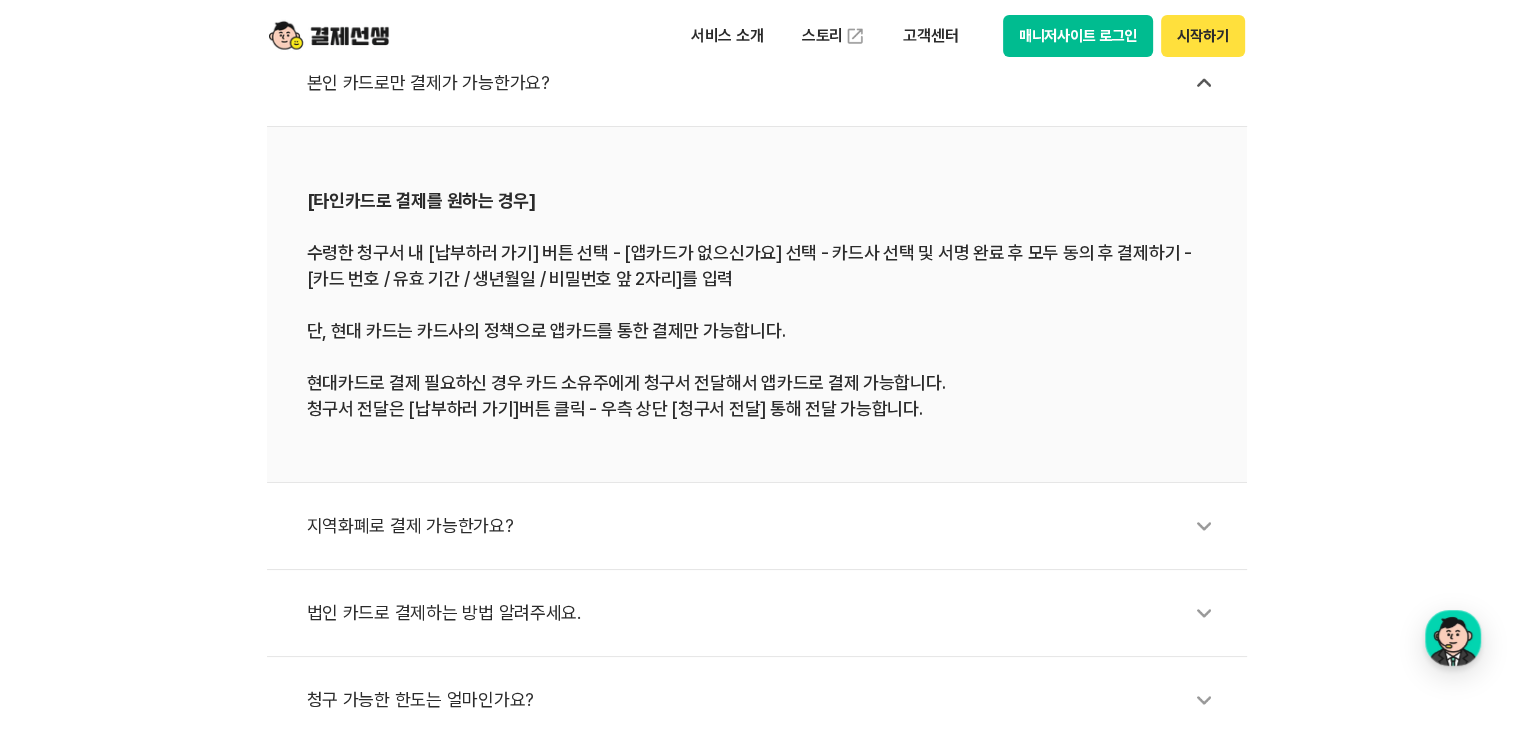 click on "본인 카드로만 결제가 가능한가요? [타인카드로 결제를 원하는 경우] 수령한 청구서 내 [납부하러 가기] 버튼 선택 - [앱카드가 없으신가요] 선택 - 카드사 선택 및 서명 완료 후 모두 동의 후 결제하기 - [카드 번호 / 유효 기간 / 생년월일 / 비밀번호 앞 2자리]를 입력 단, 현대 카드는 카드사의 정책으로 앱카드를 통한 결제만 가능합니다. 현대카드로 결제 필요하신 경우 카드 소유주에게 청구서 전달해서 앱카드로 결제 가능합니다. 청구서 전달은 [납부하러 가기]버튼 클릭 - 우측 상단 [청구서 전달] 통해 전달 가능합니다. 지역화폐로 결제 가능한가요? 법인 카드로 결제하는 방법 알려주세요. 청구 가능한 한도는 얼마인가요? 결체 취소는 어떻게 하나요? 부분취소가 가능한가요?" at bounding box center [756, 425] 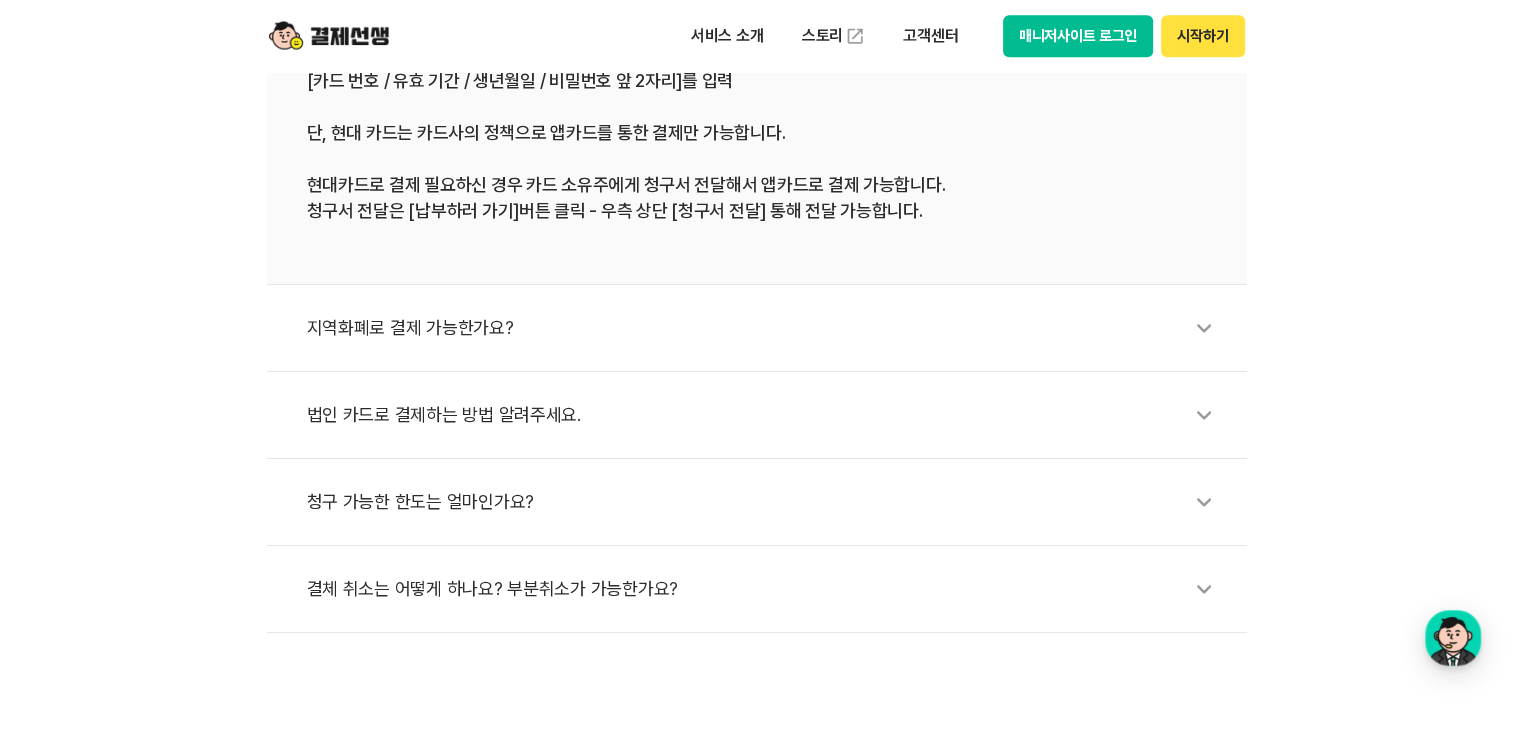 scroll, scrollTop: 1000, scrollLeft: 0, axis: vertical 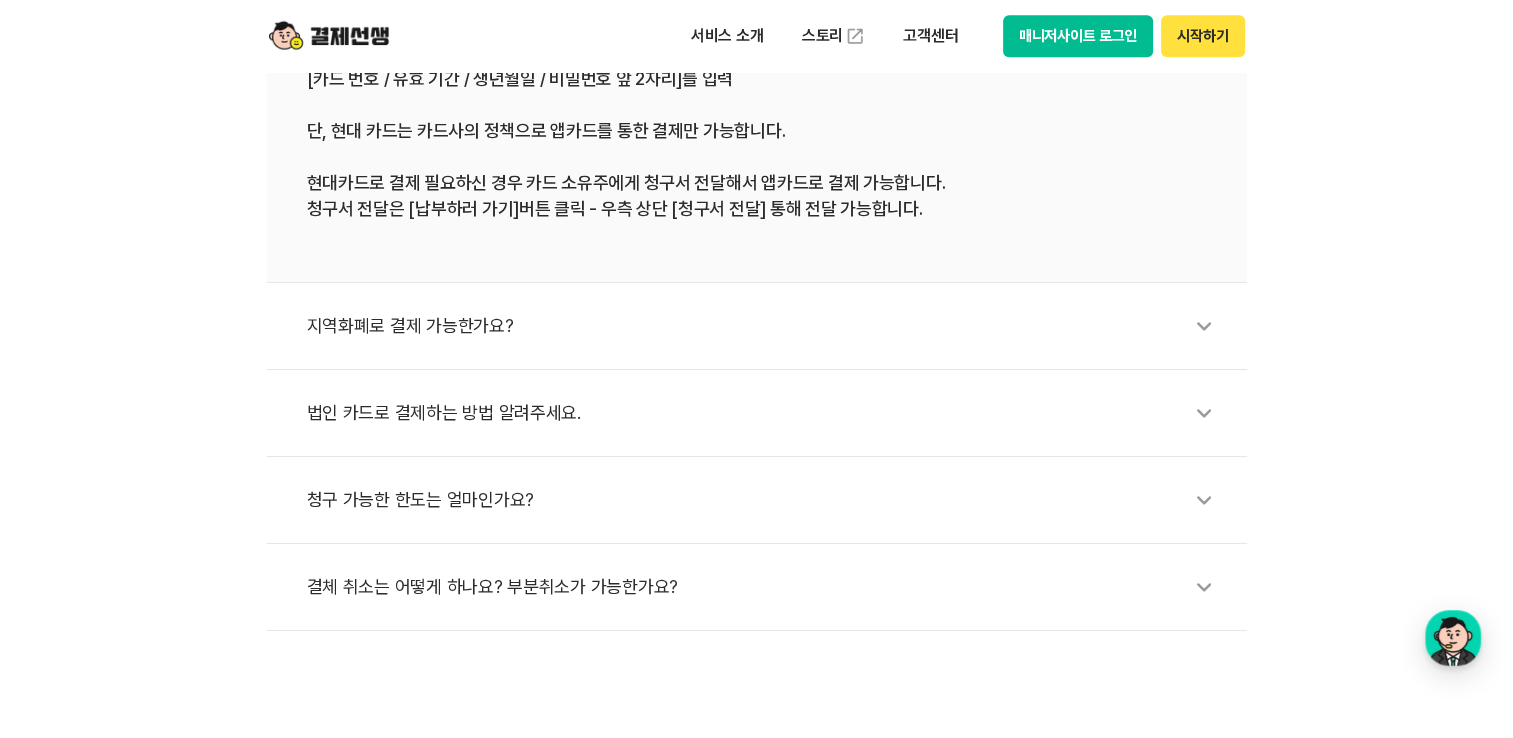 click on "법인 카드로 결제하는 방법 알려주세요." at bounding box center [767, 413] 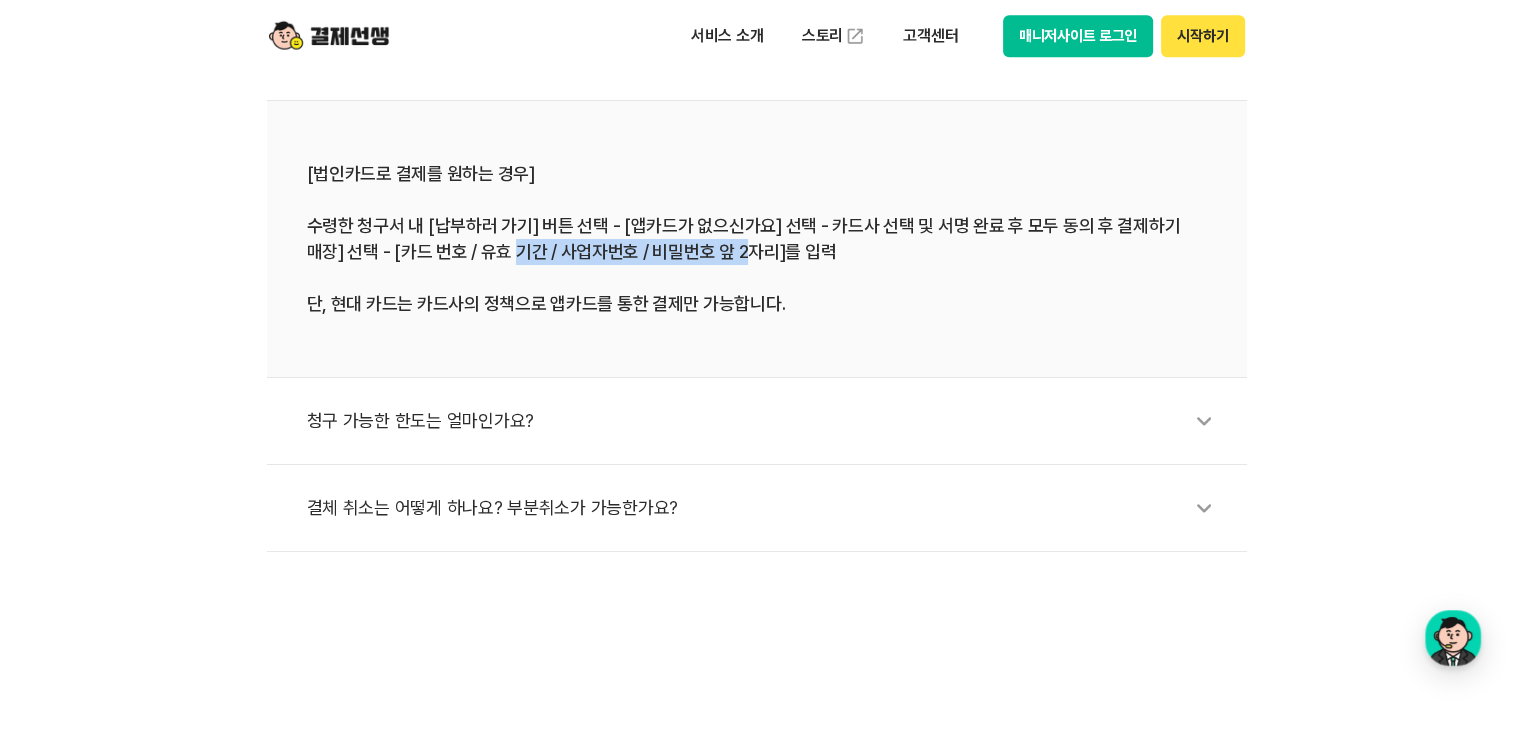 drag, startPoint x: 514, startPoint y: 244, endPoint x: 811, endPoint y: 254, distance: 297.1683 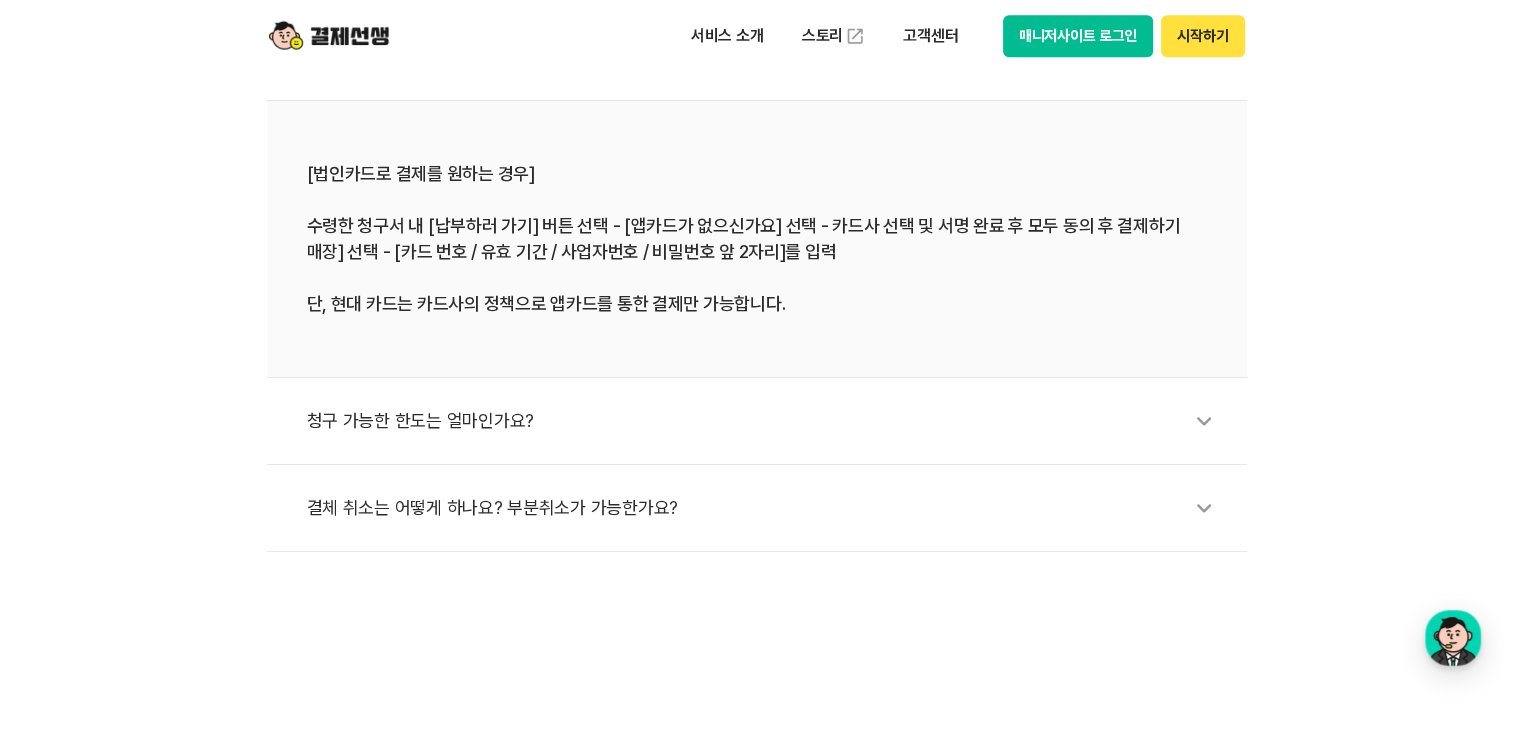 drag, startPoint x: 811, startPoint y: 254, endPoint x: 617, endPoint y: 282, distance: 196.01021 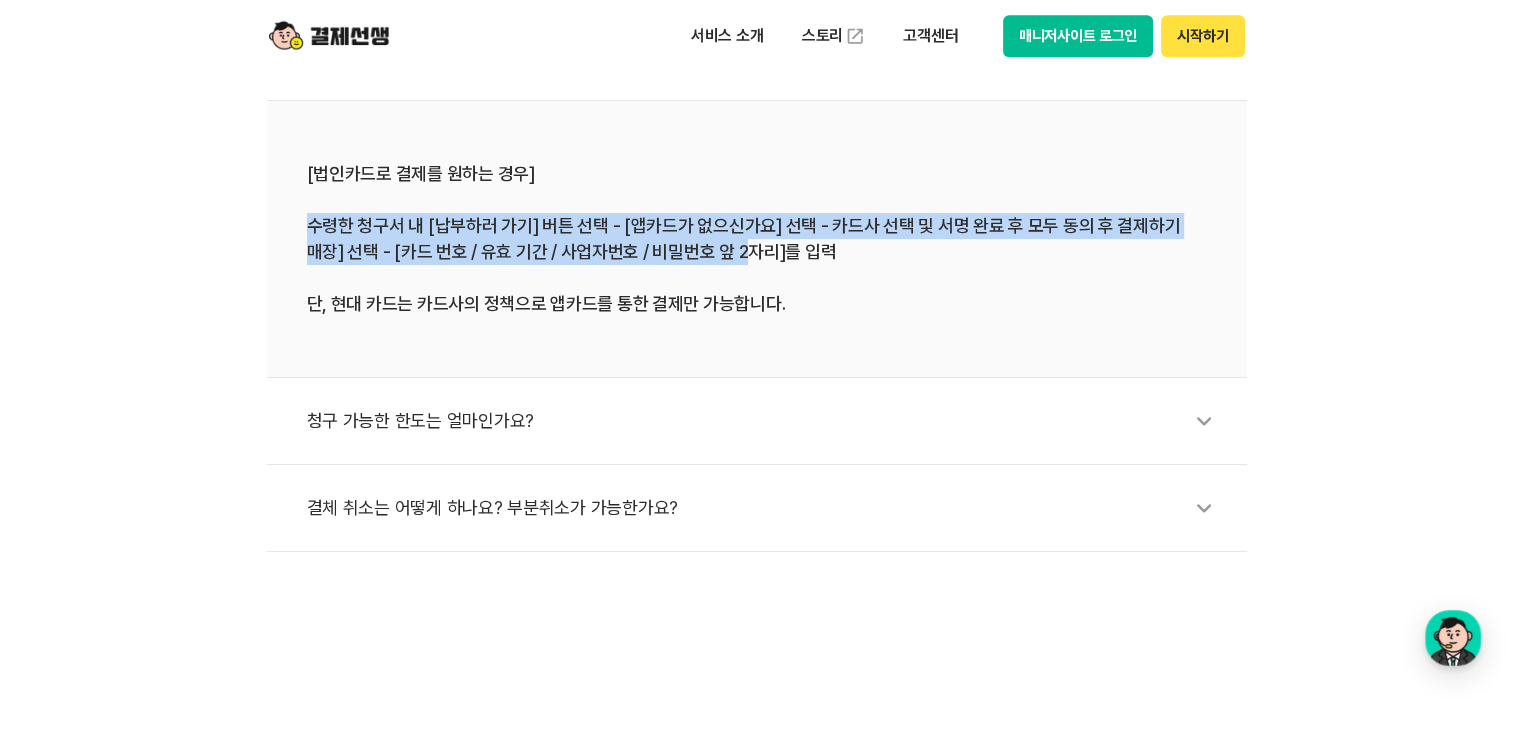 drag, startPoint x: 754, startPoint y: 250, endPoint x: 294, endPoint y: 223, distance: 460.79172 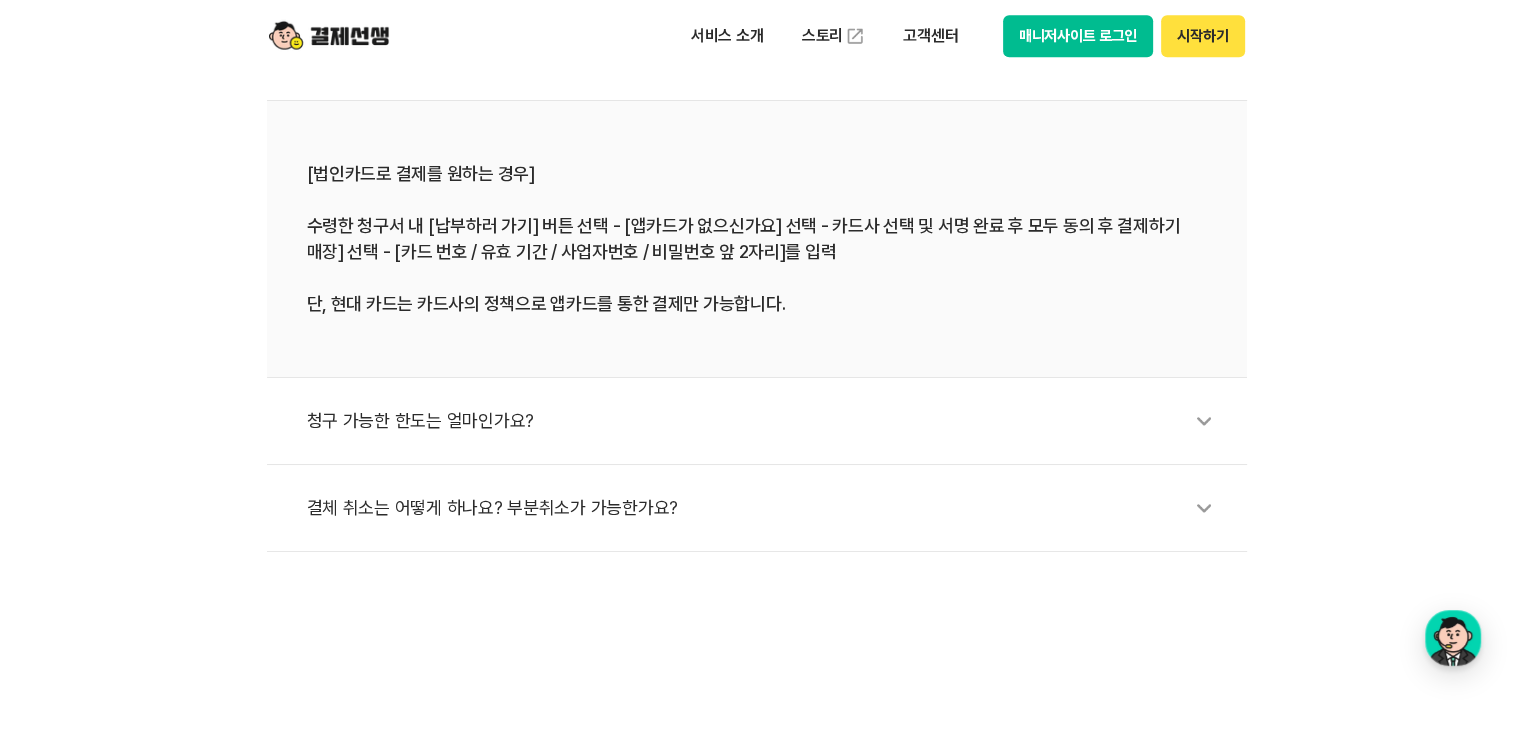 click on "[법인카드로 결제를 원하는 경우] 수령한 청구서 내 [납부하러 가기] 버튼 선택 - [앱카드가 없으신가요] 선택 - 카드사 선택 및 서명 완료 후 모두 동의 후 결제하기 - [카드 번호 / 유효 기간 / 사업자번호 / 비밀번호 앞 2자리]를 입력 단, 현대 카드는 카드사의 정책으로 앱카드를 통한 결제만 가능합니다." at bounding box center [757, 239] 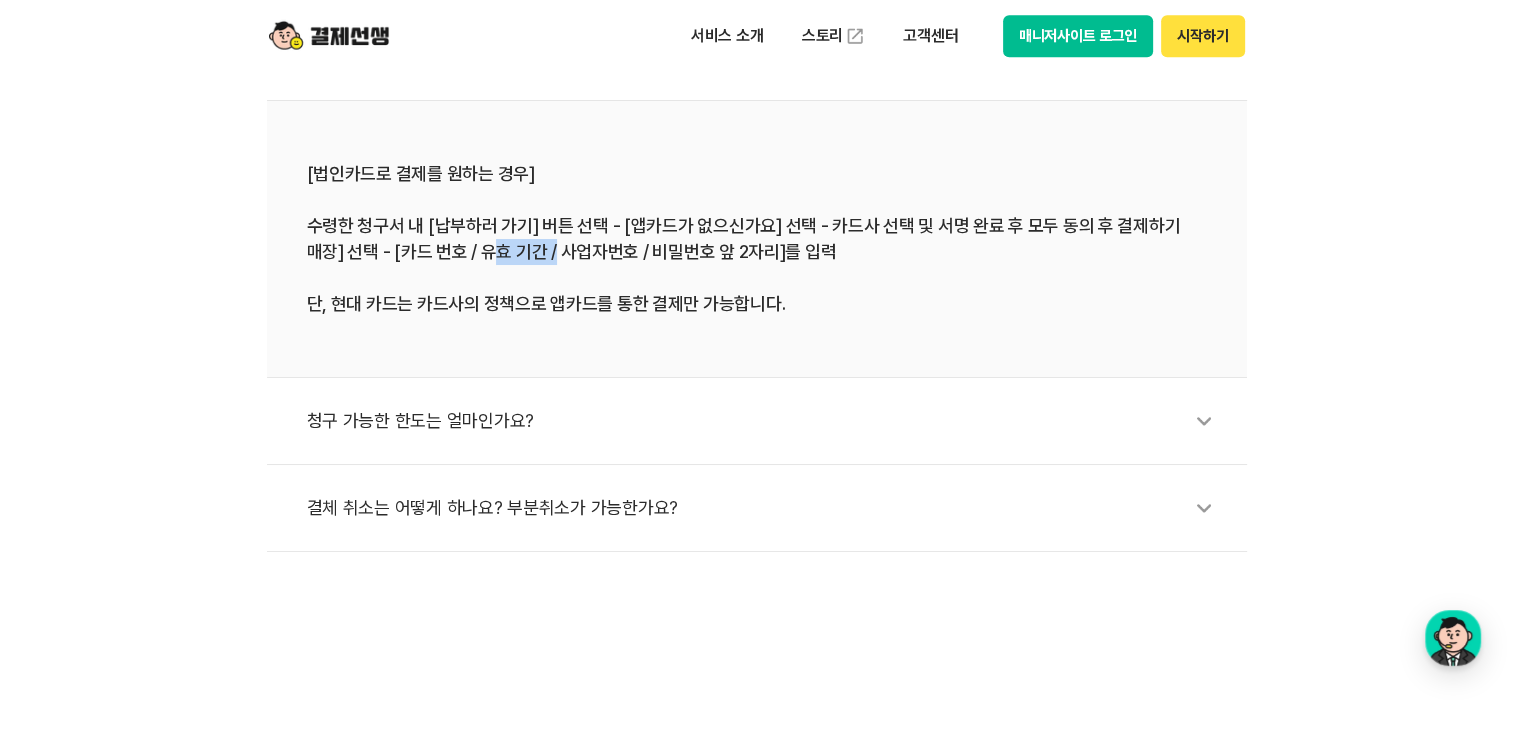click on "[법인카드로 결제를 원하는 경우] 수령한 청구서 내 [납부하러 가기] 버튼 선택 - [앱카드가 없으신가요] 선택 - 카드사 선택 및 서명 완료 후 모두 동의 후 결제하기 - [카드 번호 / 유효 기간 / 사업자번호 / 비밀번호 앞 2자리]를 입력 단, 현대 카드는 카드사의 정책으로 앱카드를 통한 결제만 가능합니다." at bounding box center (757, 239) 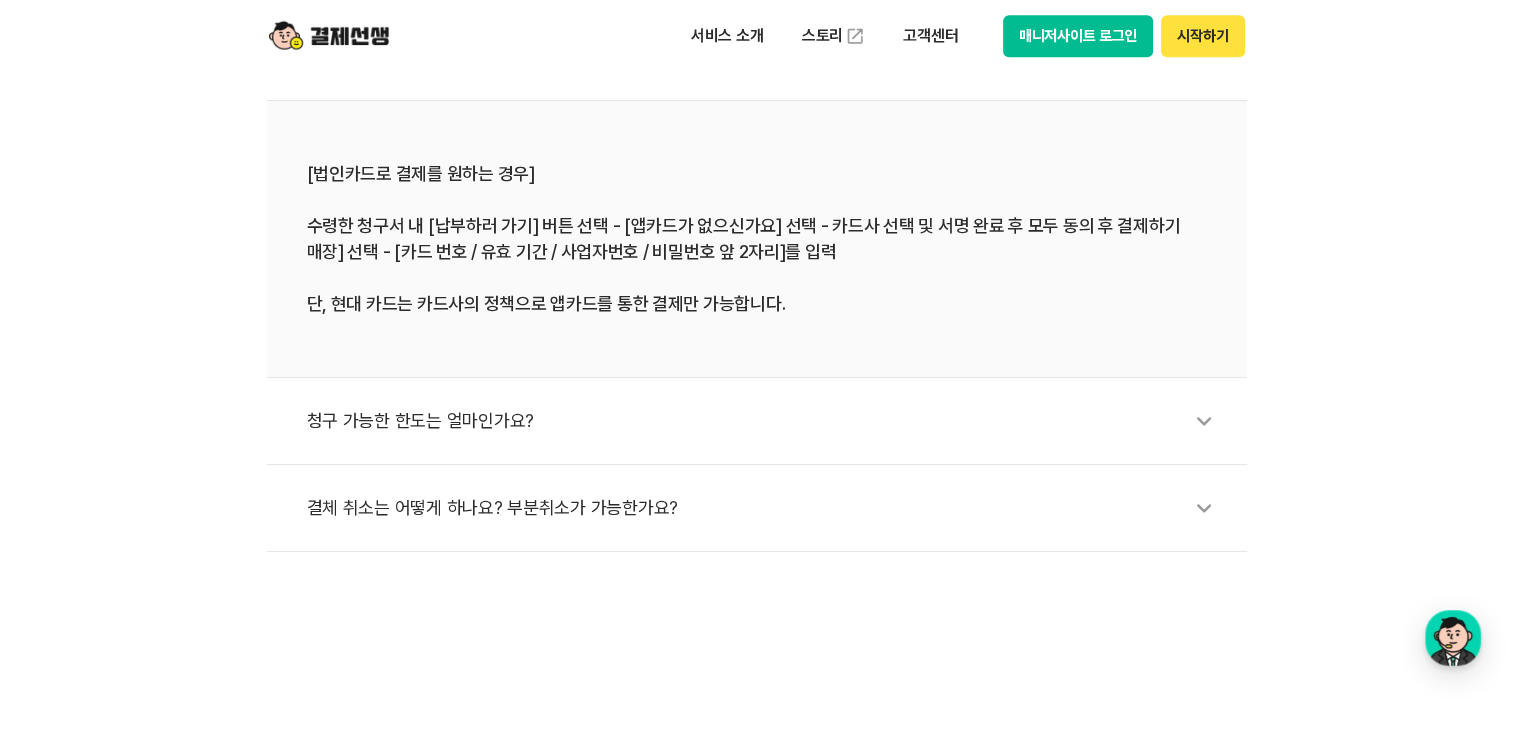 drag, startPoint x: 531, startPoint y: 251, endPoint x: 524, endPoint y: 291, distance: 40.60788 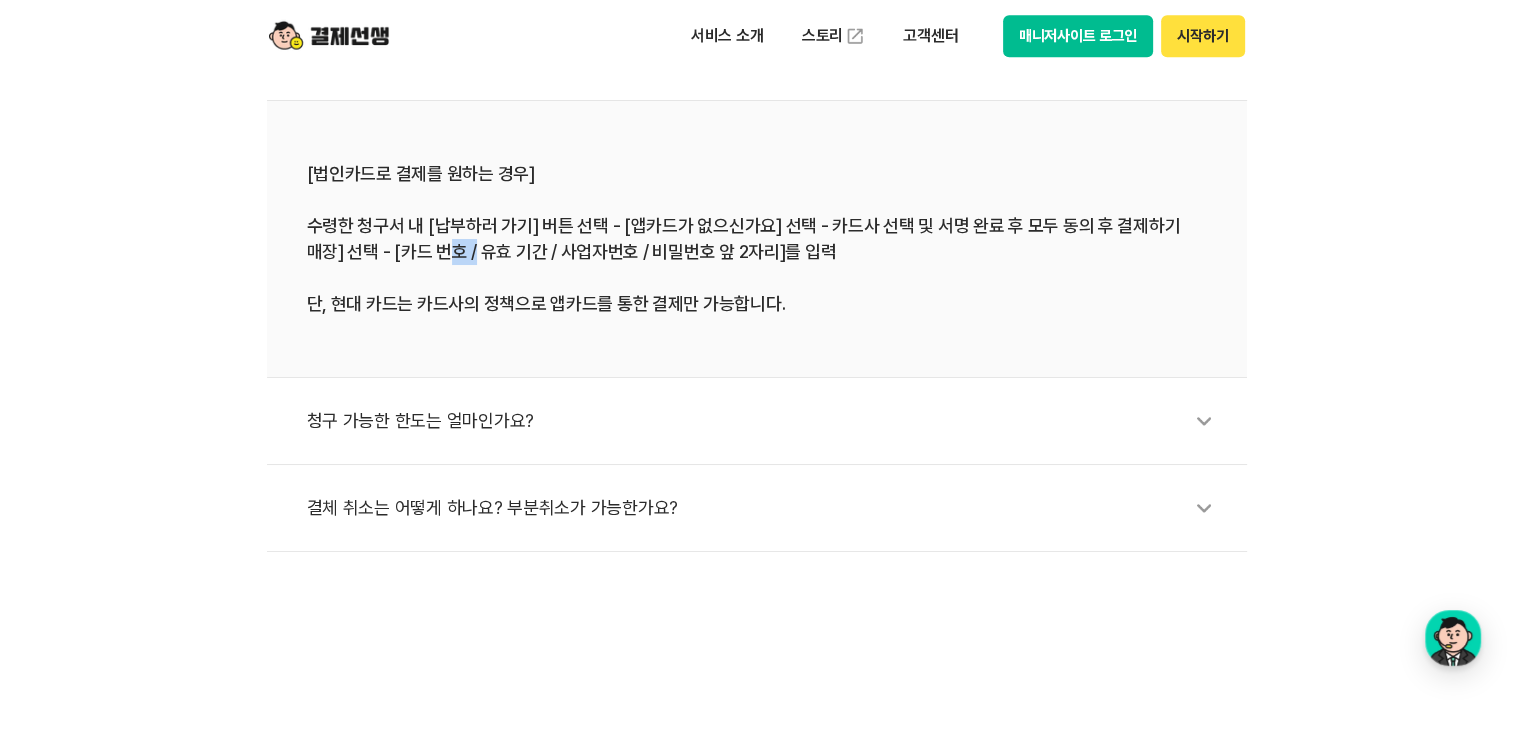 click on "[법인카드로 결제를 원하는 경우] 수령한 청구서 내 [납부하러 가기] 버튼 선택 - [앱카드가 없으신가요] 선택 - 카드사 선택 및 서명 완료 후 모두 동의 후 결제하기 - [카드 번호 / 유효 기간 / 사업자번호 / 비밀번호 앞 2자리]를 입력 단, 현대 카드는 카드사의 정책으로 앱카드를 통한 결제만 가능합니다." at bounding box center [757, 239] 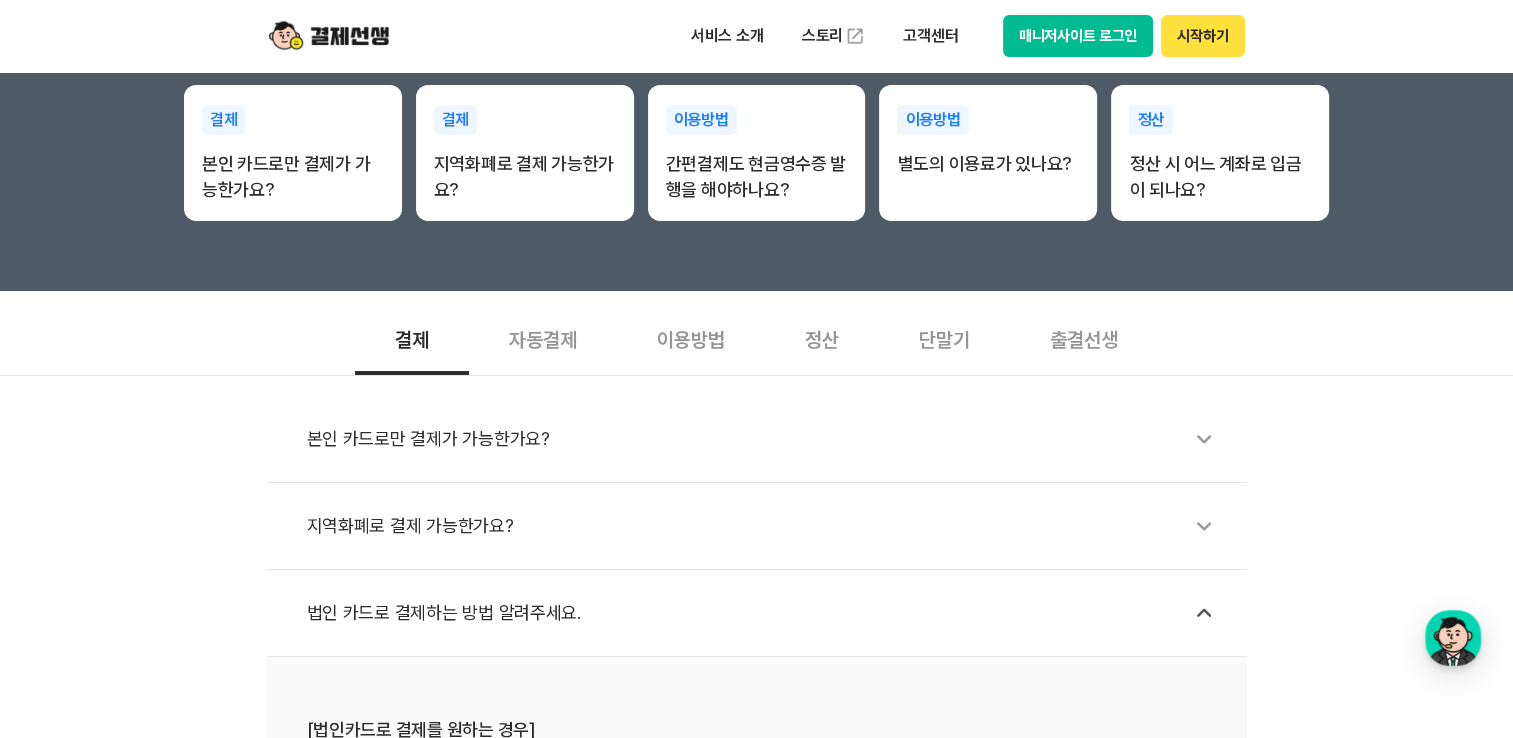 scroll, scrollTop: 400, scrollLeft: 0, axis: vertical 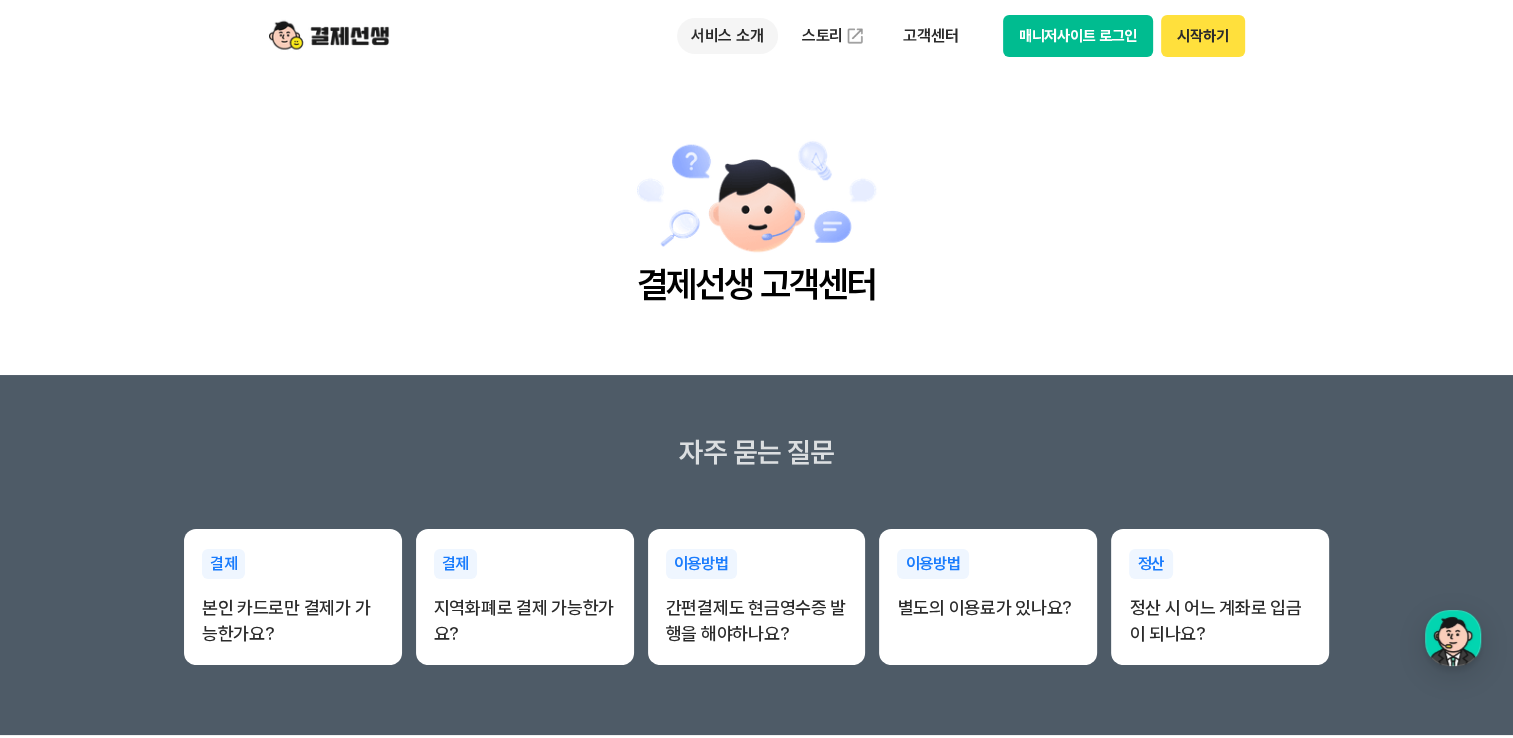click on "서비스 소개" at bounding box center [727, 36] 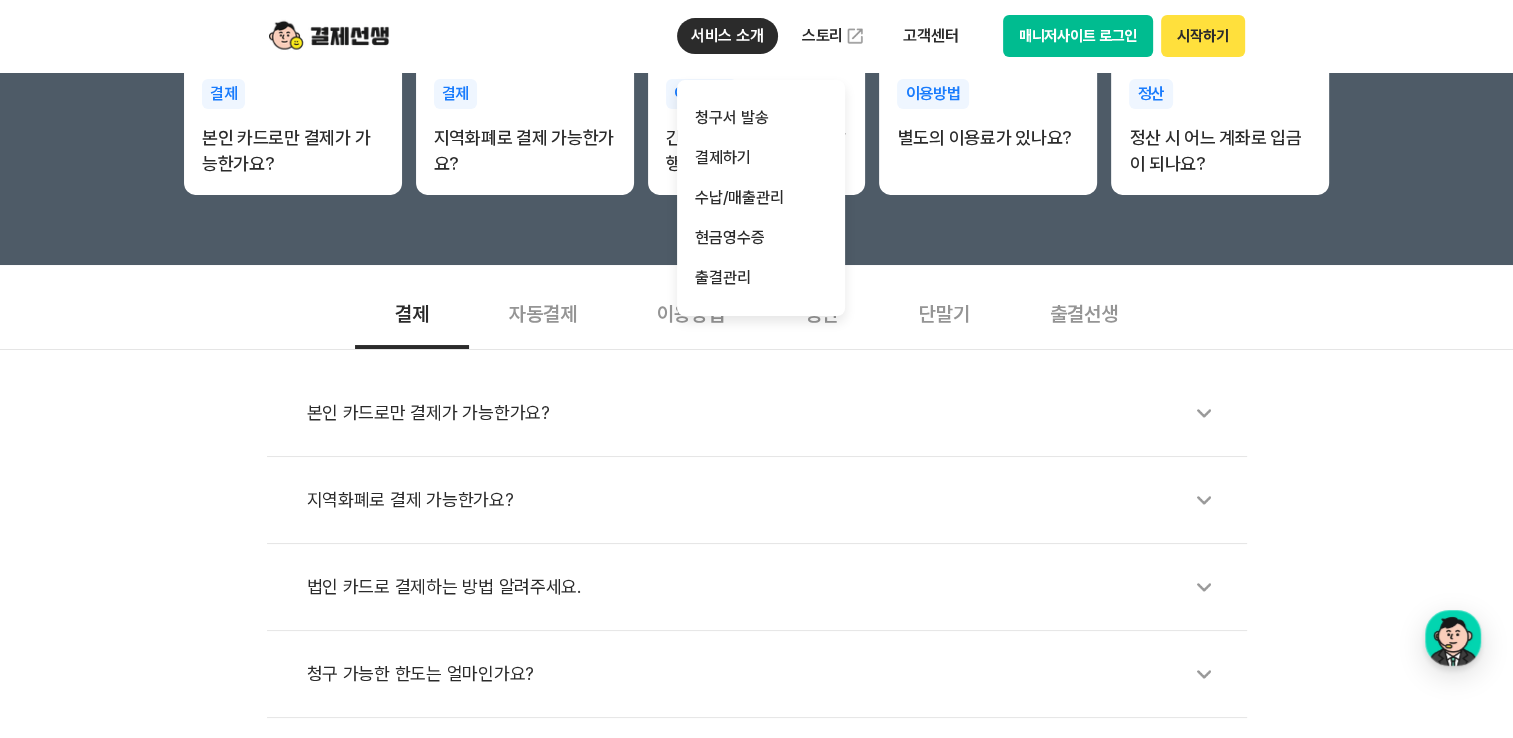 scroll, scrollTop: 500, scrollLeft: 0, axis: vertical 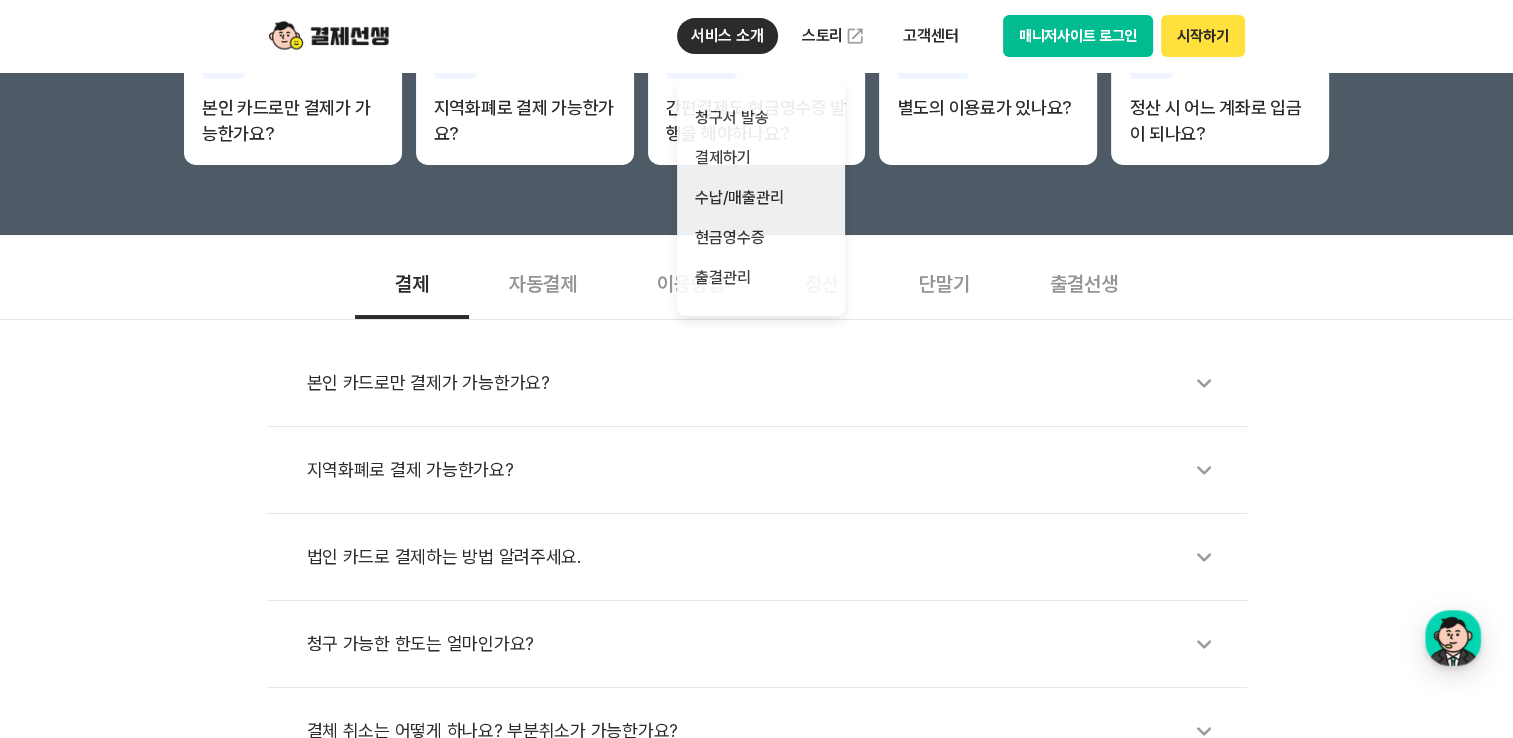 click on "결제 자동결제 이용방법 정산 단말기 출결선생 본인 카드로만 결제가 가능한가요? 지역화폐로 결제 가능한가요? 법인 카드로 결제하는 방법 알려주세요. 청구 가능한 한도는 얼마인가요? 결체 취소는 어떻게 하나요? 부분취소가 가능한가요?" at bounding box center [756, 510] 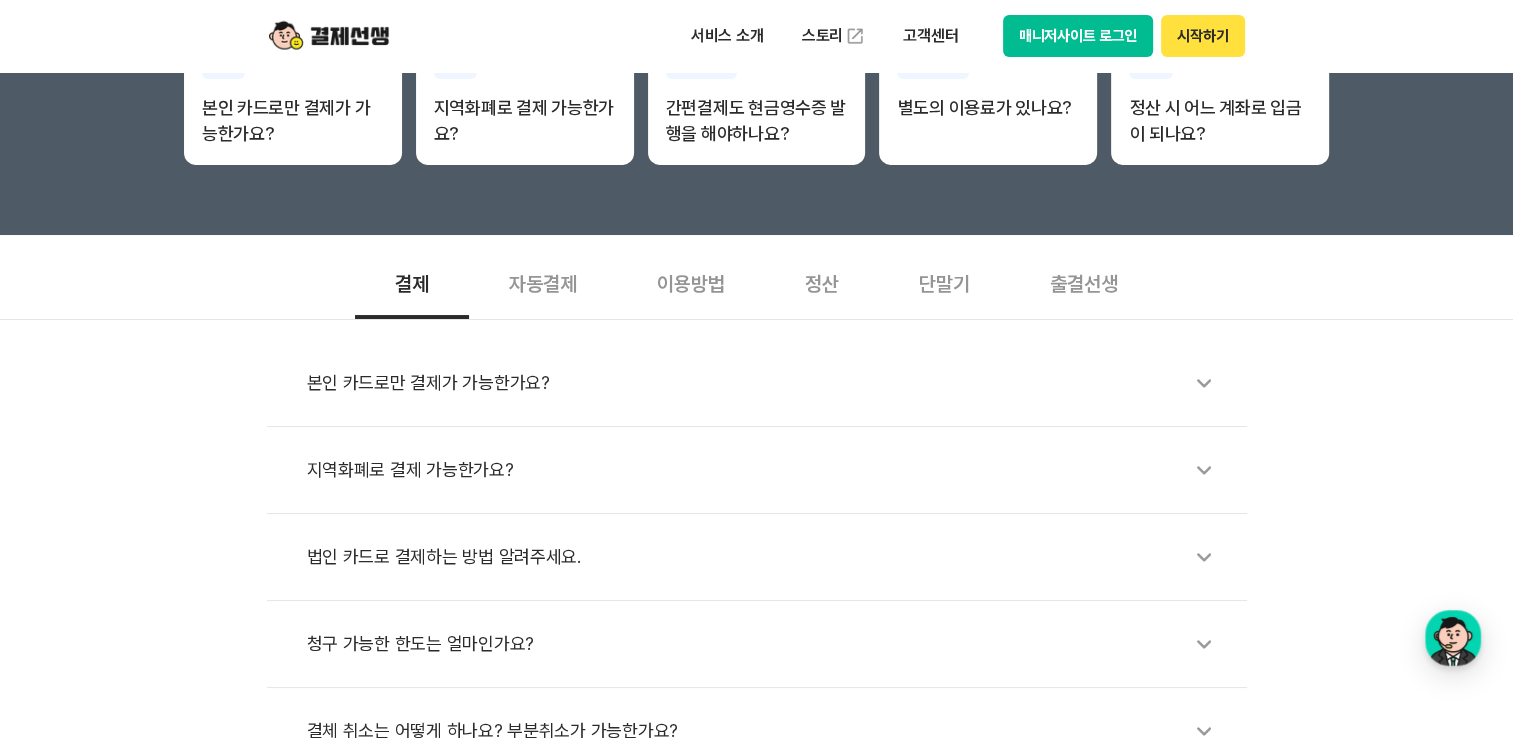 click on "단말기" at bounding box center (944, 282) 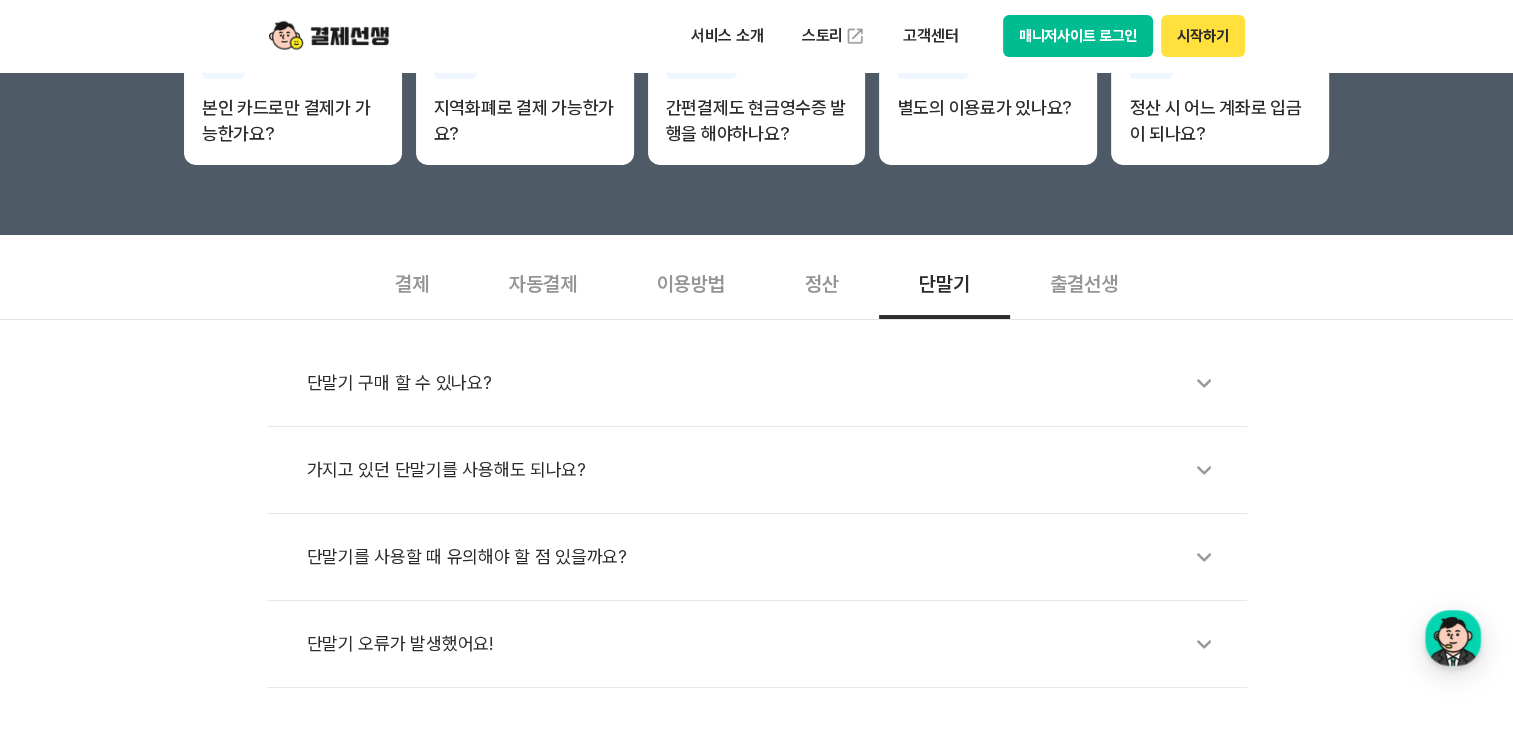 click on "단말기 구매 할 수 있나요?" at bounding box center (767, 383) 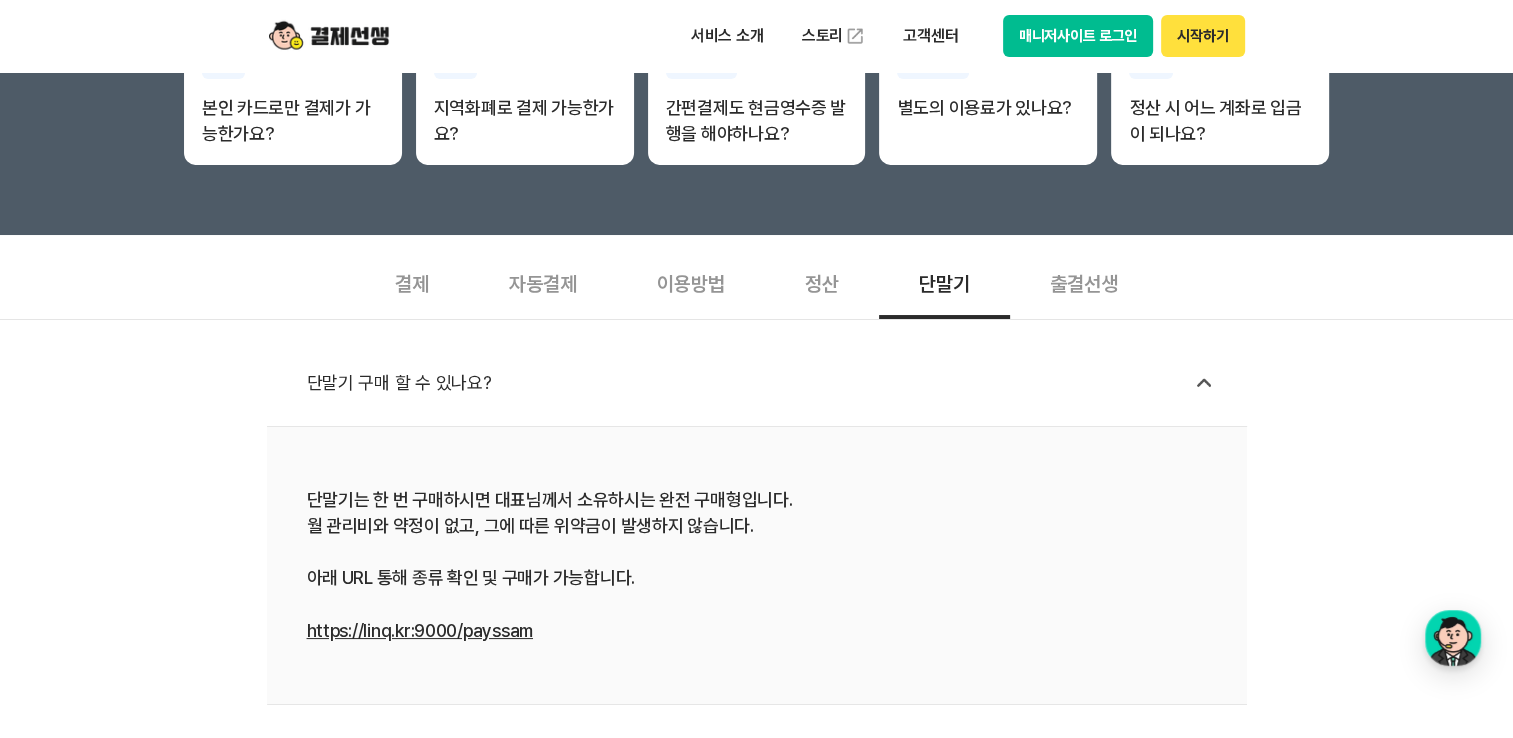 click on "https://linq.kr:9000/payssam" at bounding box center (420, 630) 